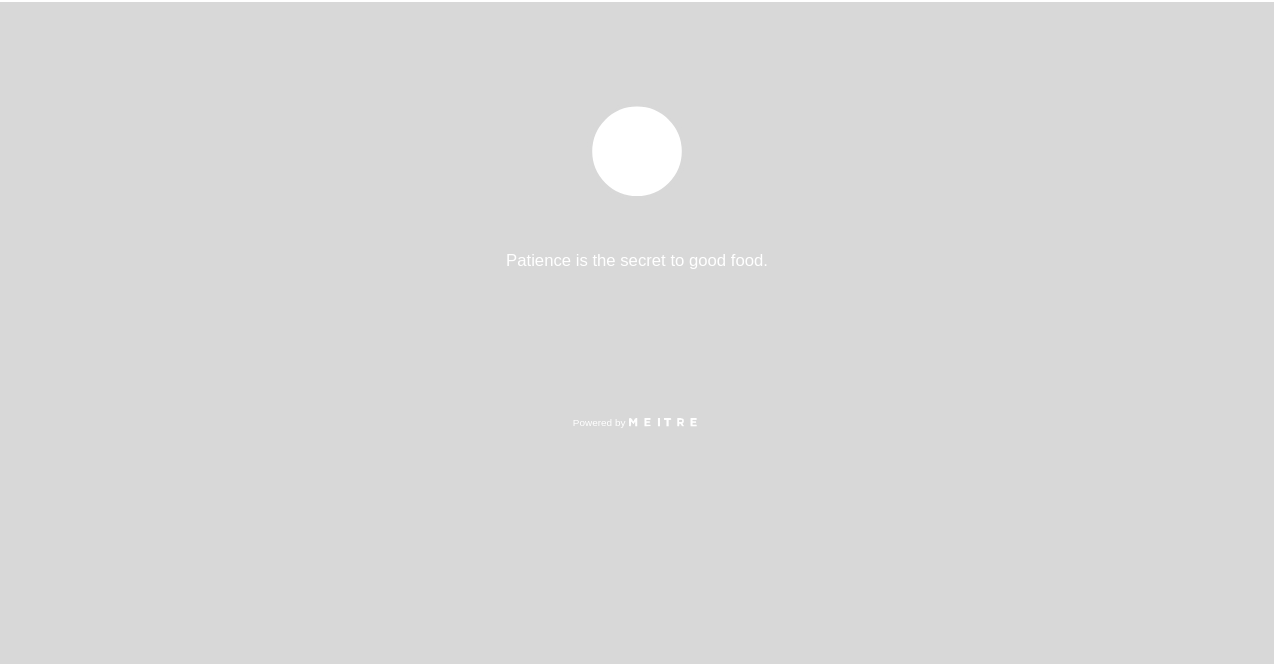 scroll, scrollTop: 0, scrollLeft: 0, axis: both 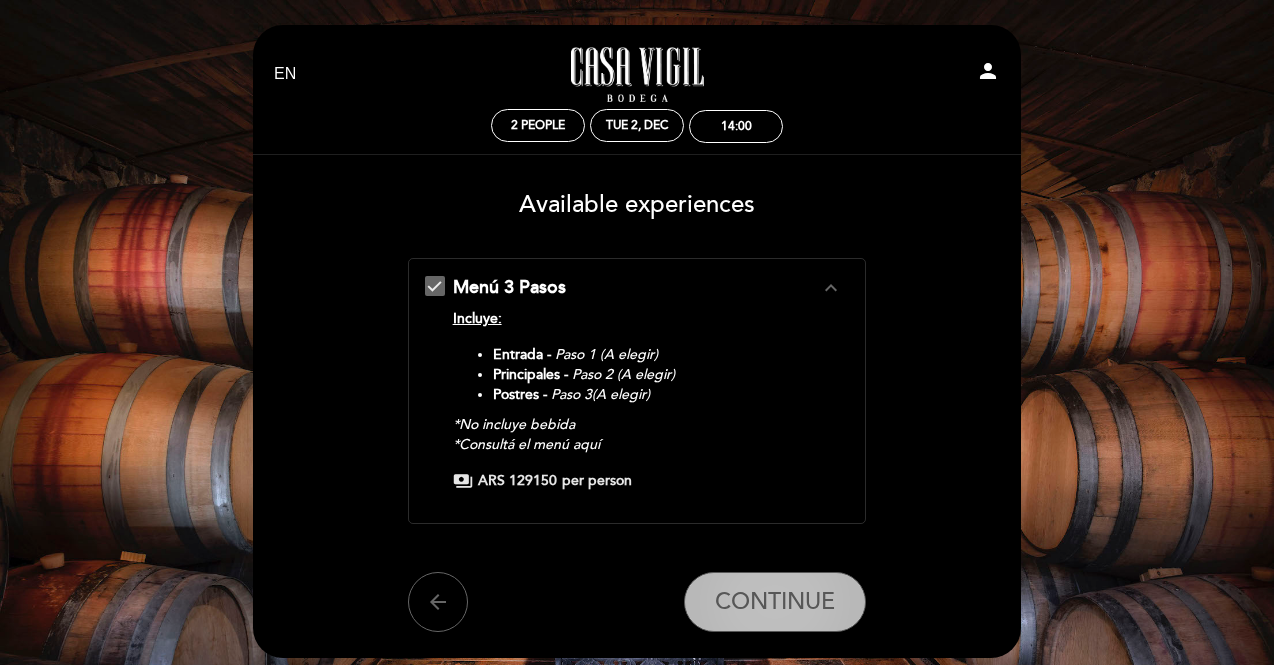 click on "CONTINUE" at bounding box center [775, 602] 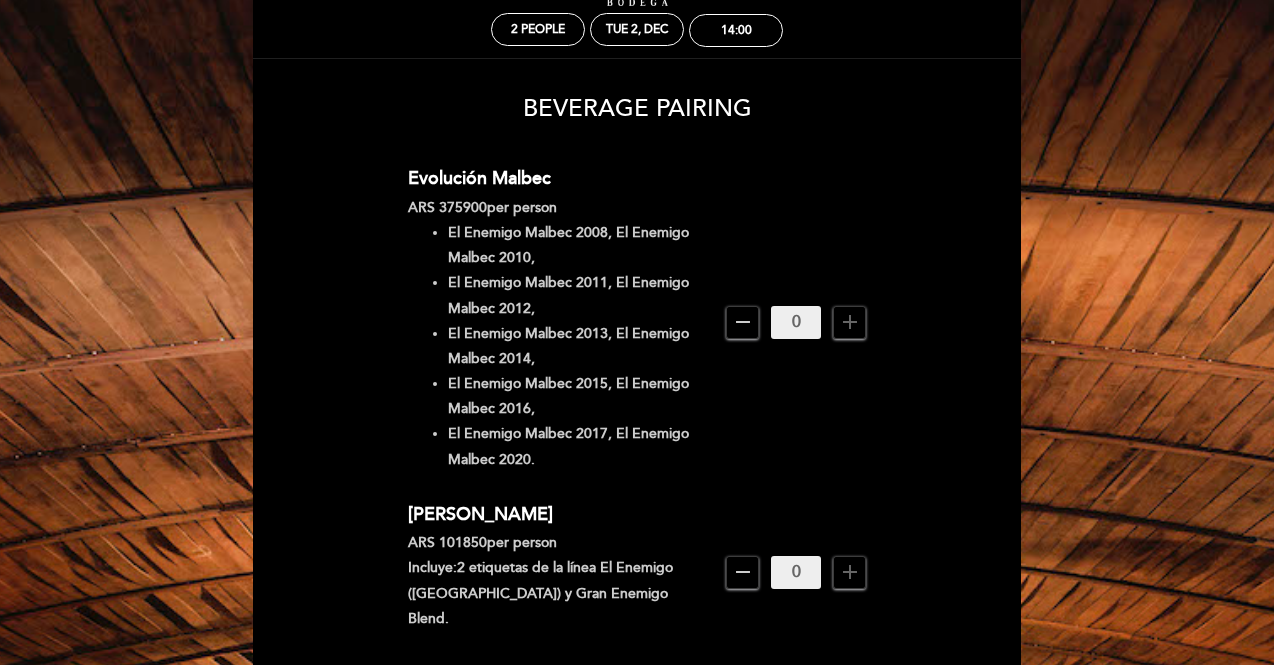 scroll, scrollTop: 95, scrollLeft: 0, axis: vertical 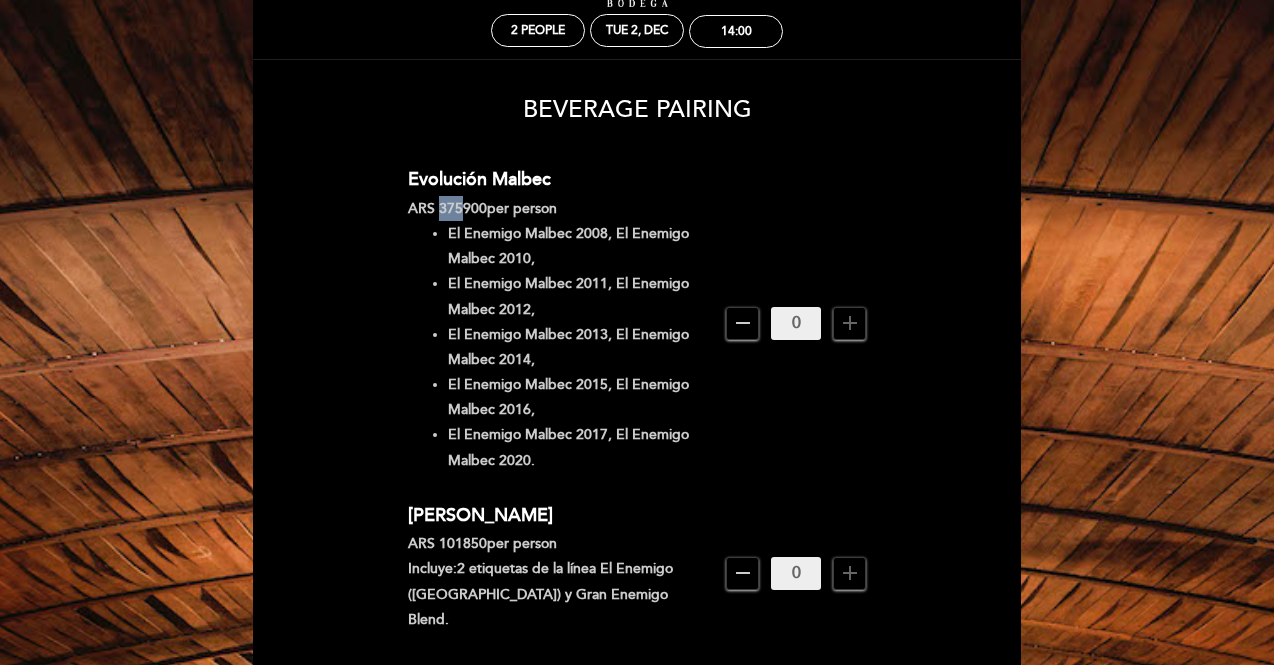 drag, startPoint x: 460, startPoint y: 201, endPoint x: 440, endPoint y: 201, distance: 20 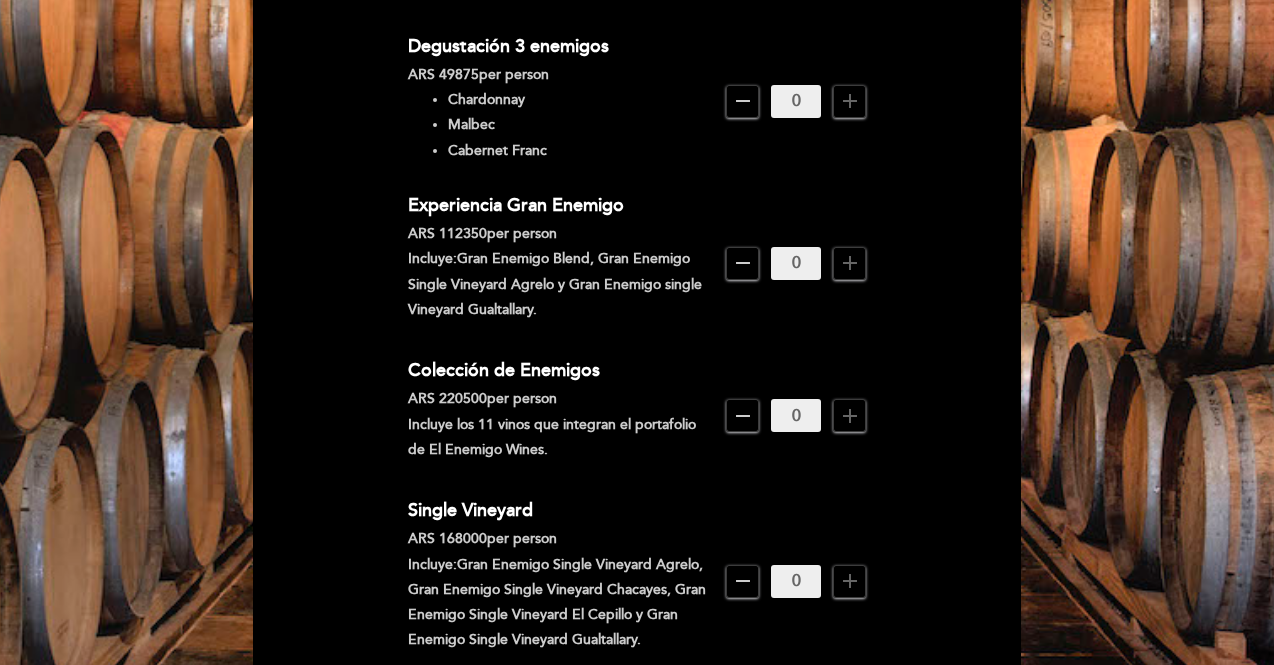 scroll, scrollTop: 949, scrollLeft: 0, axis: vertical 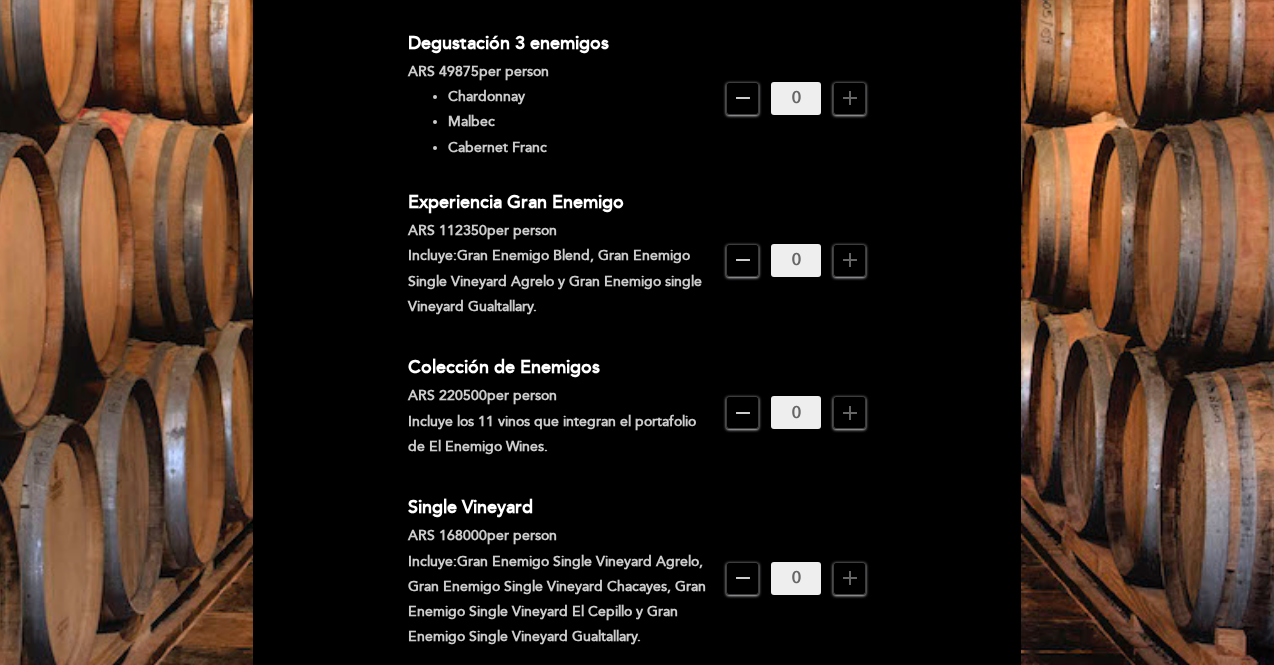 click on "EN
ES
PT
[GEOGRAPHIC_DATA][PERSON_NAME] - Restaurante
person
2 people
Tue
2,
Dec
14:00
Welcome
Welcome,  [PERSON_NAME]" at bounding box center [637, 294] 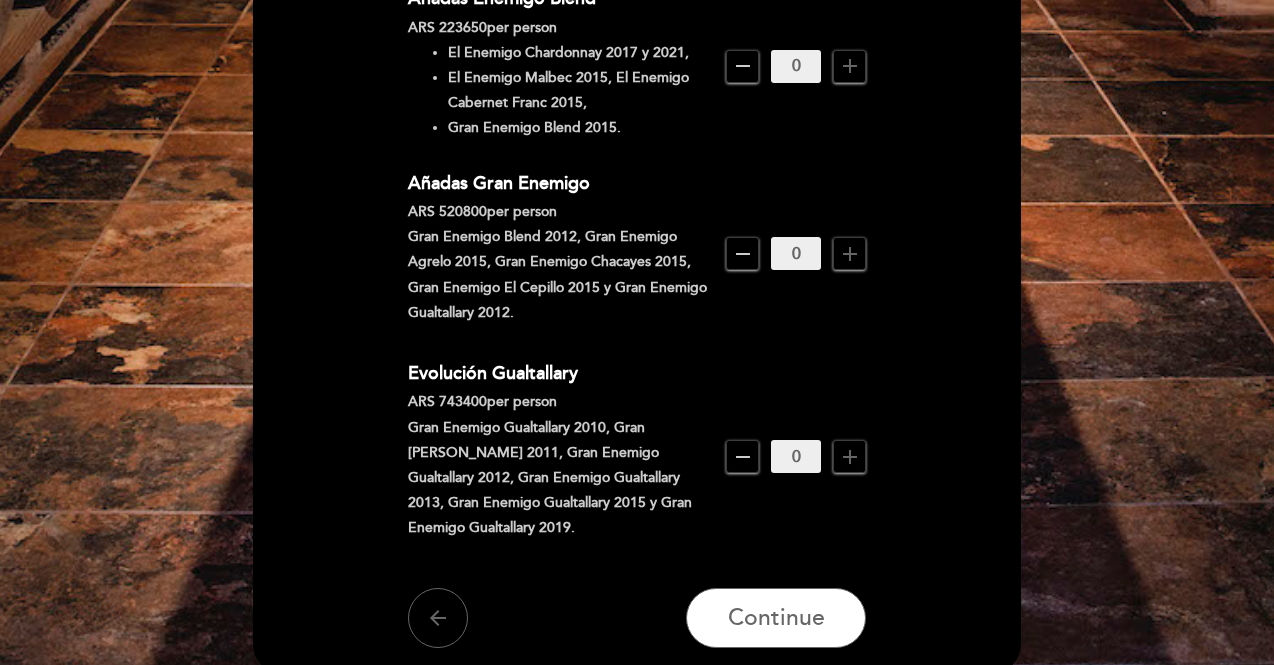 scroll, scrollTop: 1586, scrollLeft: 0, axis: vertical 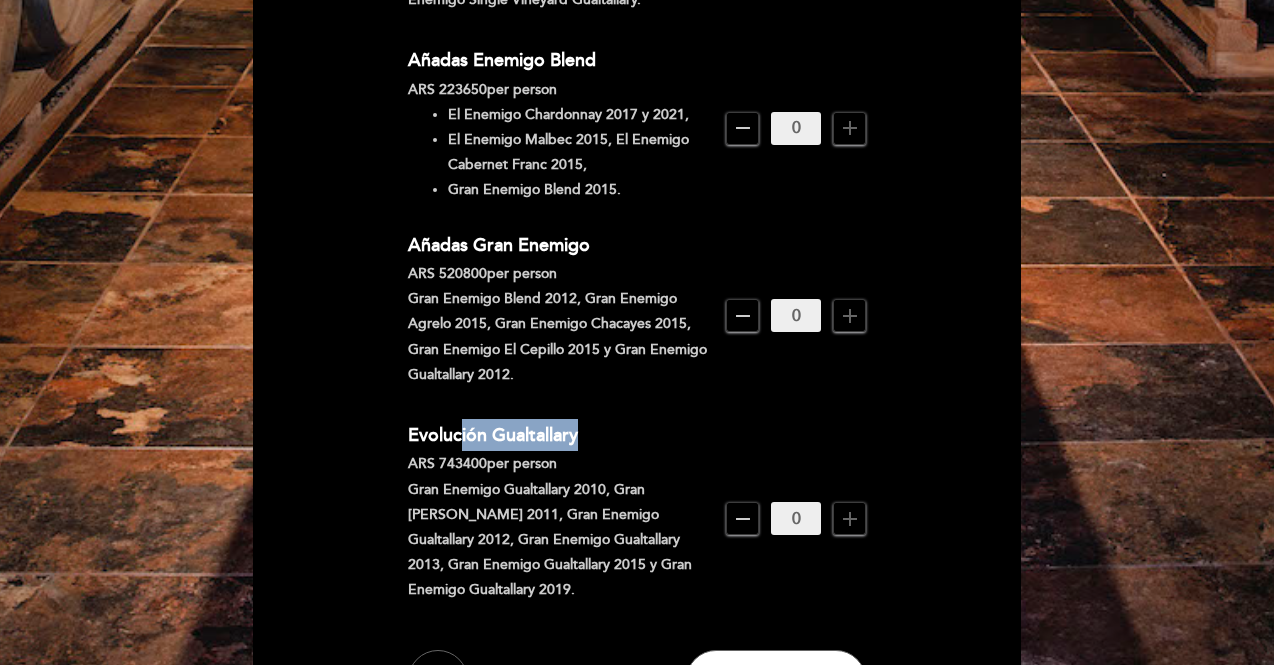 drag, startPoint x: 583, startPoint y: 408, endPoint x: 450, endPoint y: 413, distance: 133.09395 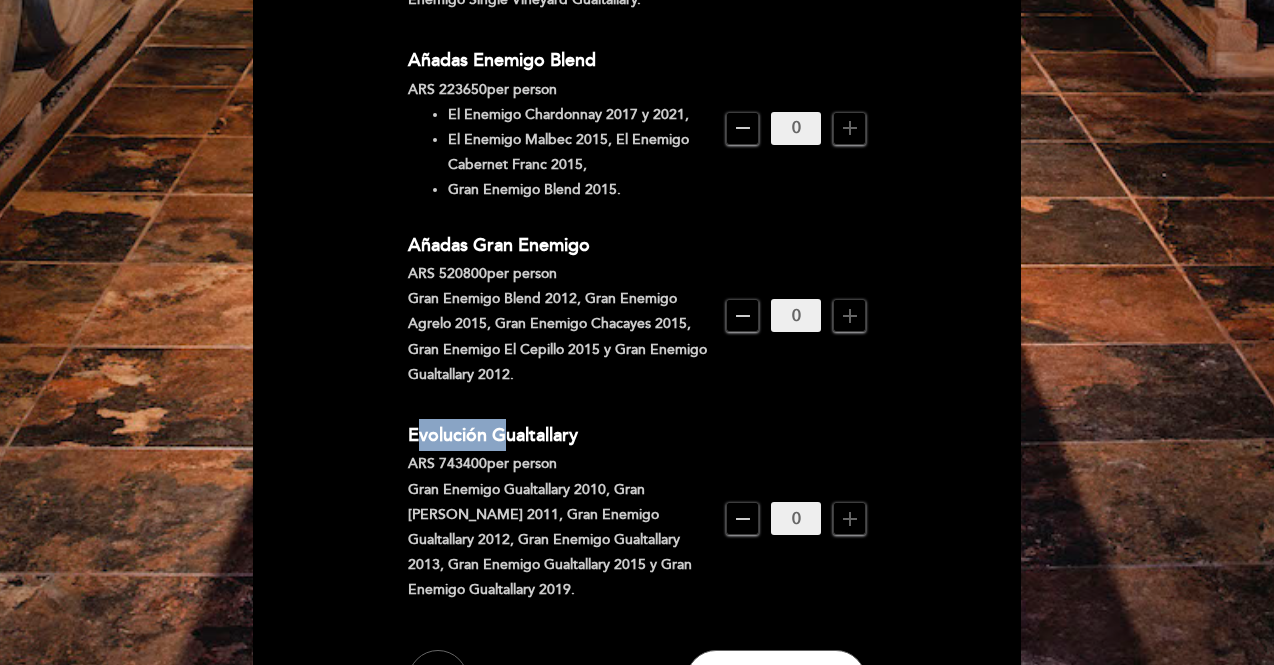 drag, startPoint x: 413, startPoint y: 402, endPoint x: 503, endPoint y: 419, distance: 91.591484 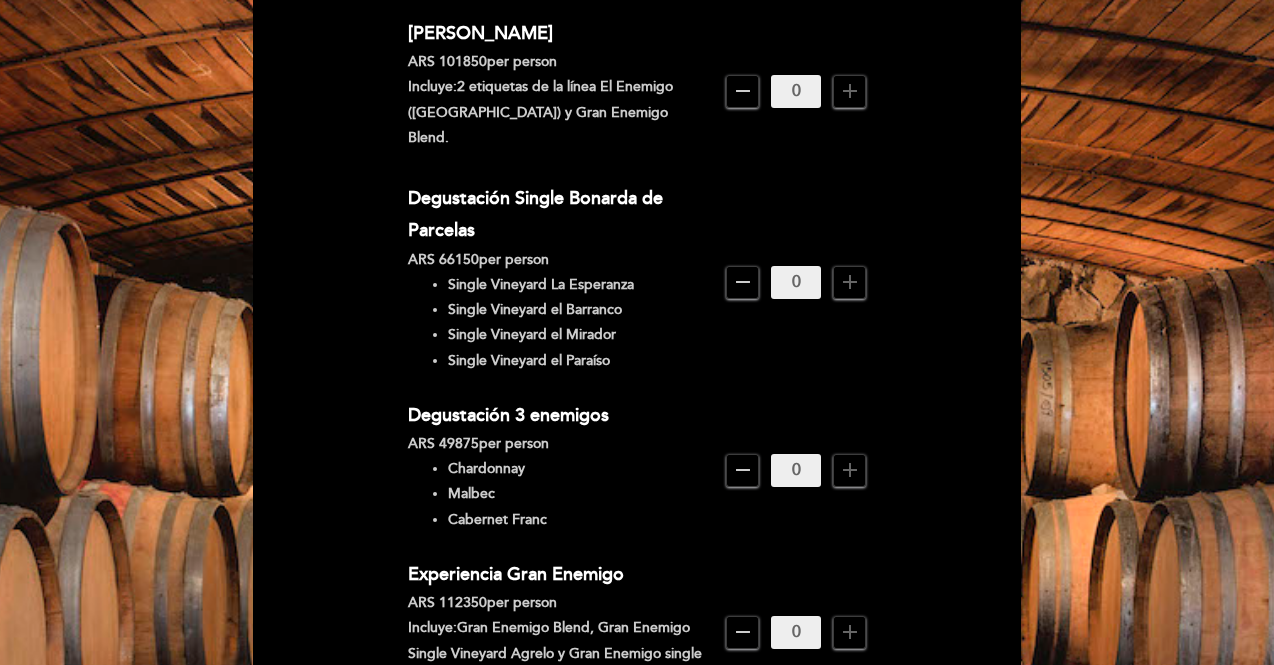 scroll, scrollTop: 576, scrollLeft: 0, axis: vertical 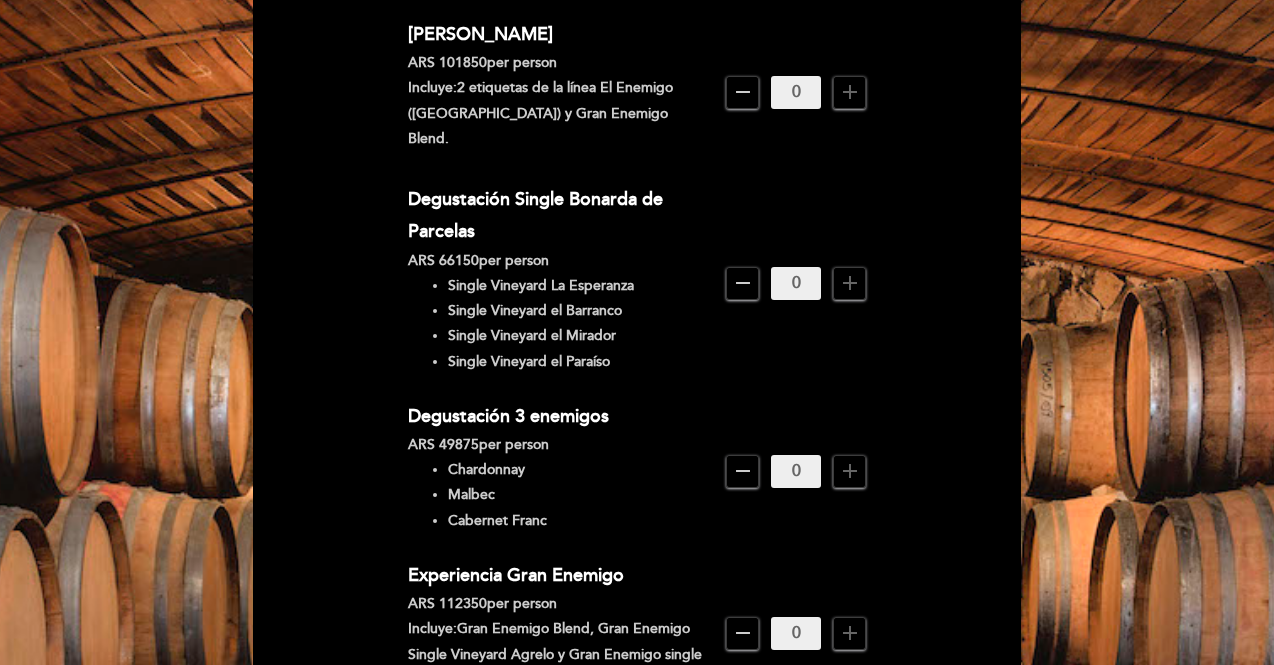 click on "Single Vineyard el Mirador" at bounding box center [579, 335] 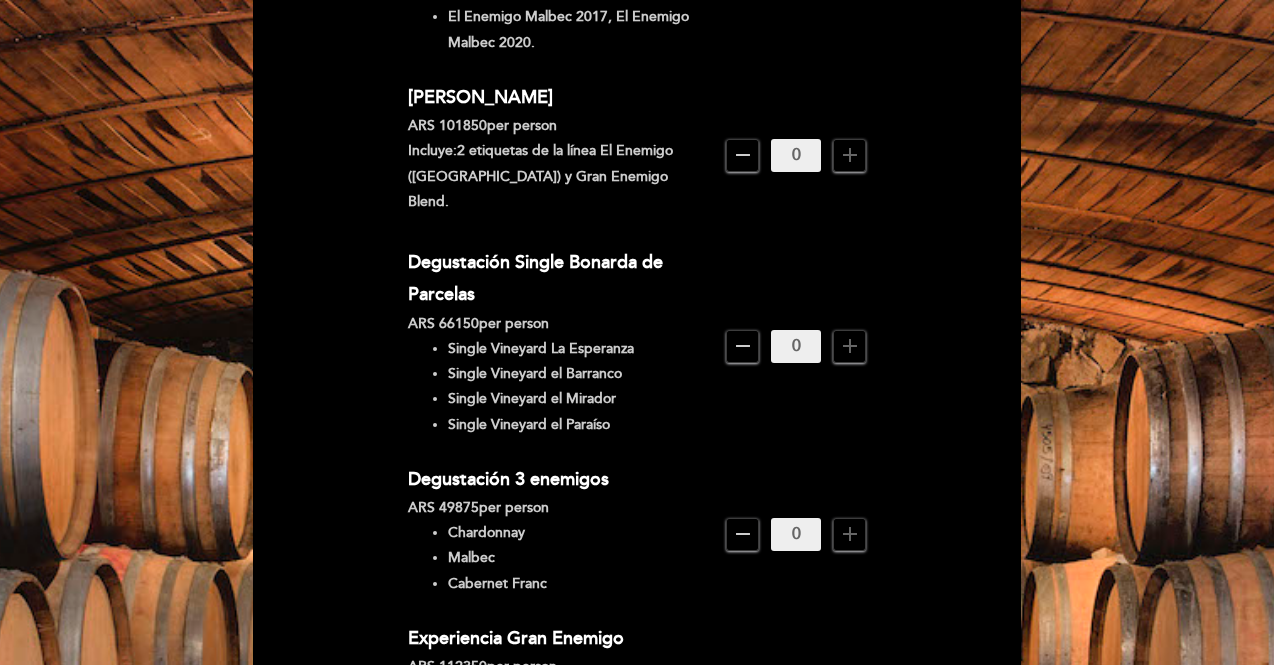 scroll, scrollTop: 510, scrollLeft: 0, axis: vertical 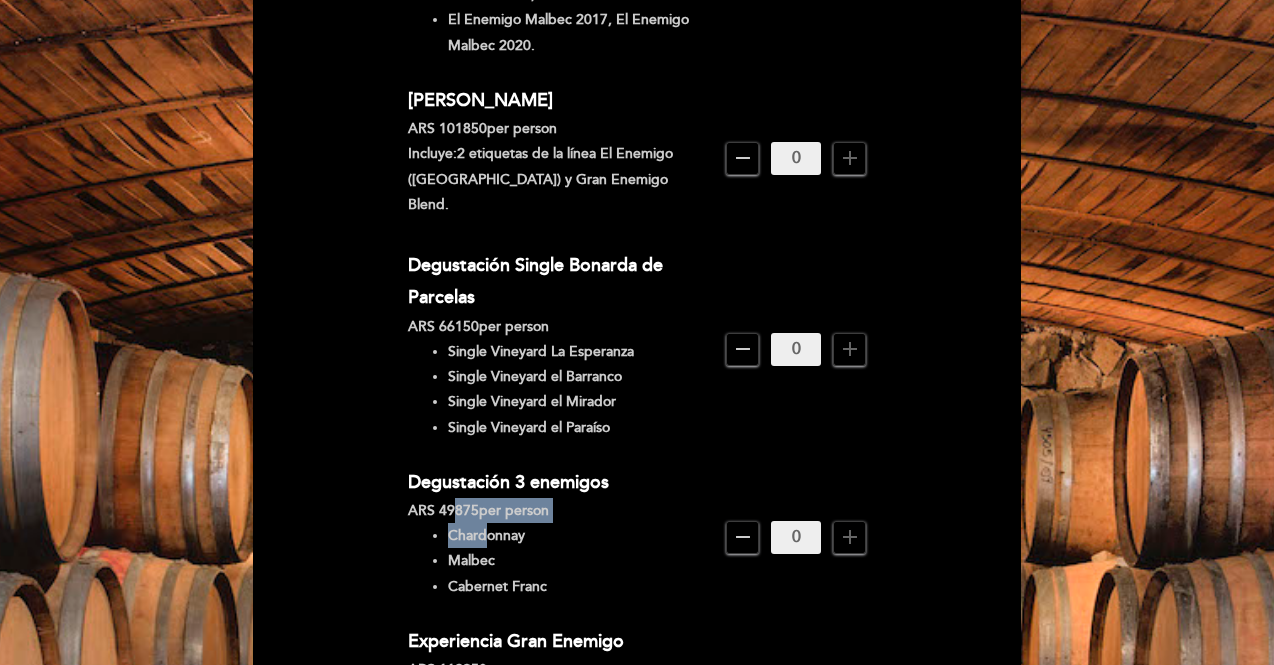 drag, startPoint x: 453, startPoint y: 482, endPoint x: 488, endPoint y: 499, distance: 38.910152 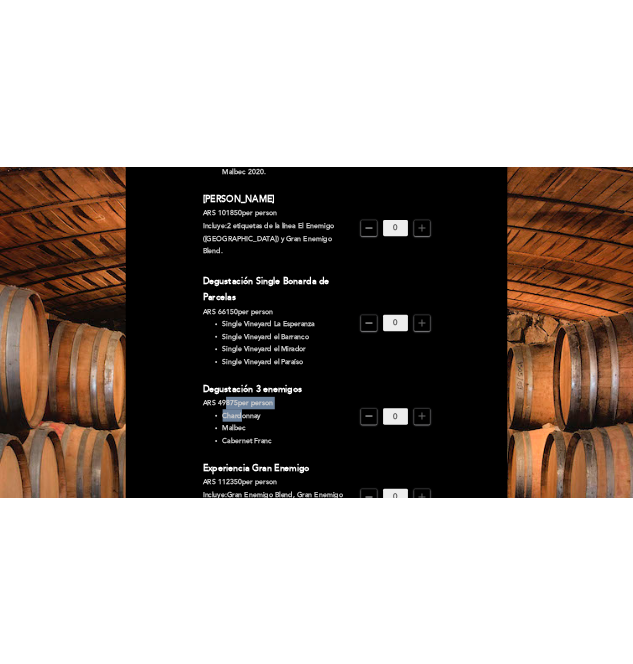 scroll, scrollTop: 585, scrollLeft: 0, axis: vertical 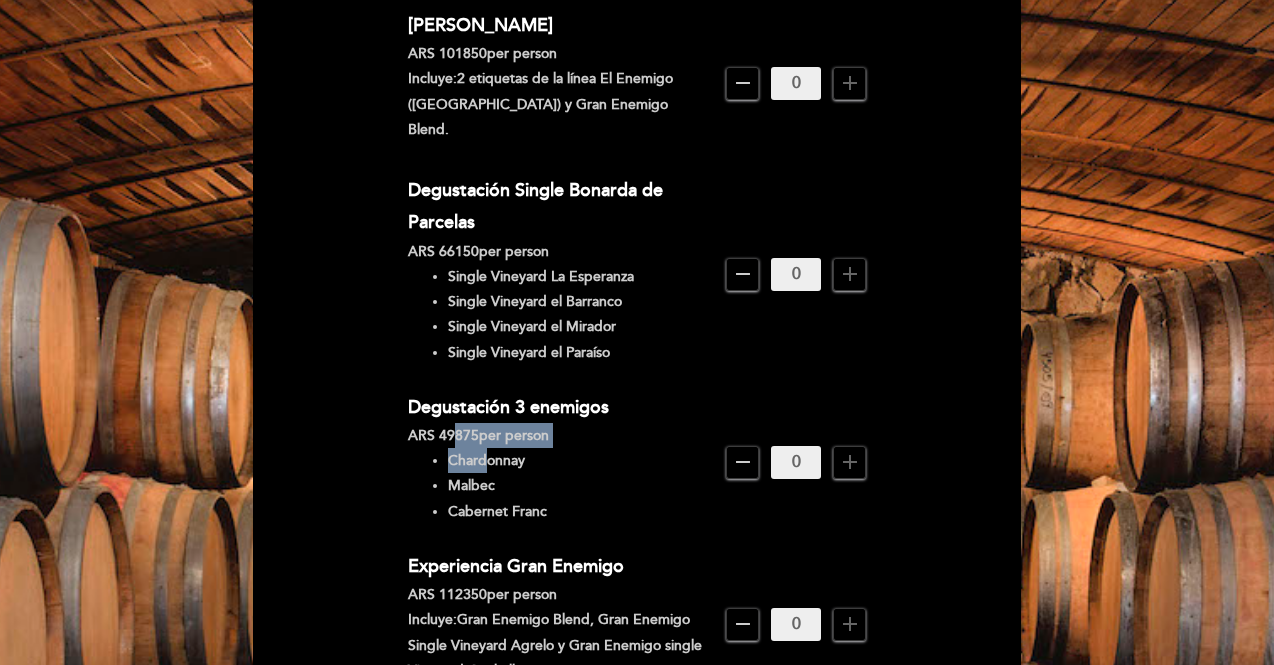 click on "EN
ES
PT
[GEOGRAPHIC_DATA][PERSON_NAME] - Restaurante
person
2 people
Tue
2,
Dec
14:00
Welcome
Welcome,  [PERSON_NAME]" at bounding box center [637, 658] 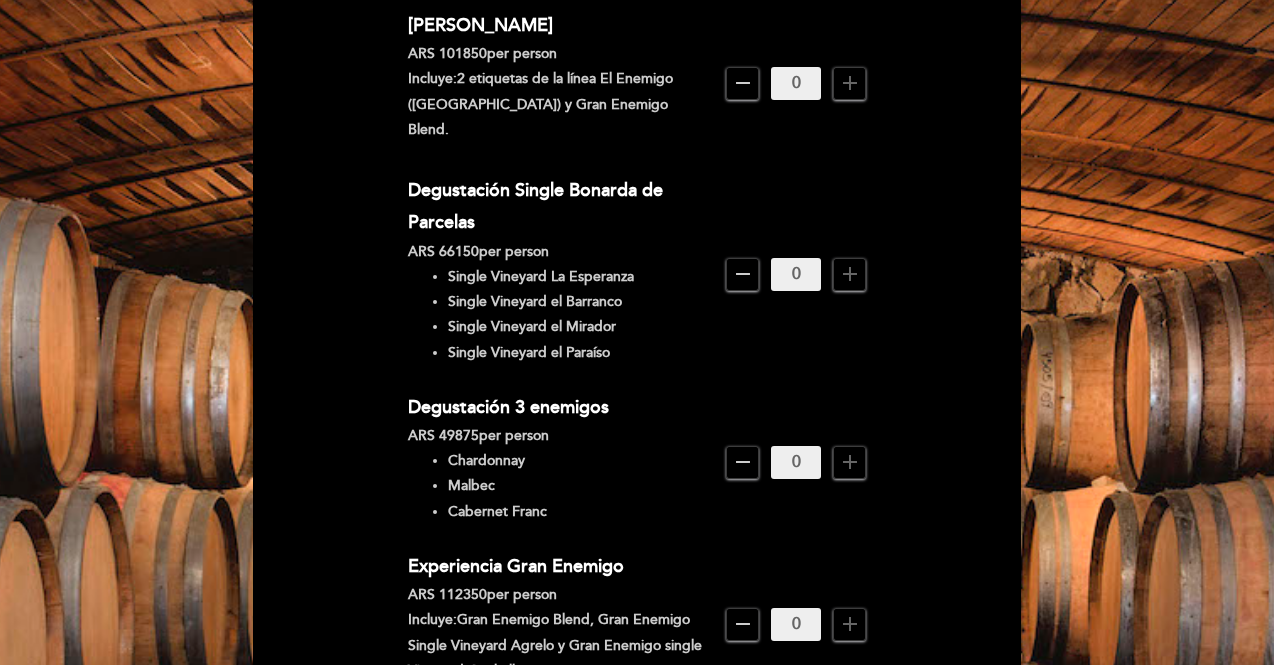 click on "BEVERAGE PAIRING
Evolución Malbec
ARS 375900  per person
El Enemigo Malbec 2008, El Enemigo Malbec 2010,
El Enemigo Malbec 2011, El Enemigo Malbec 2012,
El Enemigo Malbec 2013, El Enemigo Malbec 2014,
El Enemigo Malbec 2015, El Enemigo Malbec 2016,
El Enemigo Malbec 2017, El Enemigo Malbec 2020.
remove
0
add
[PERSON_NAME]
ARS 101850  per person Incluye: 0 add" at bounding box center [637, 651] 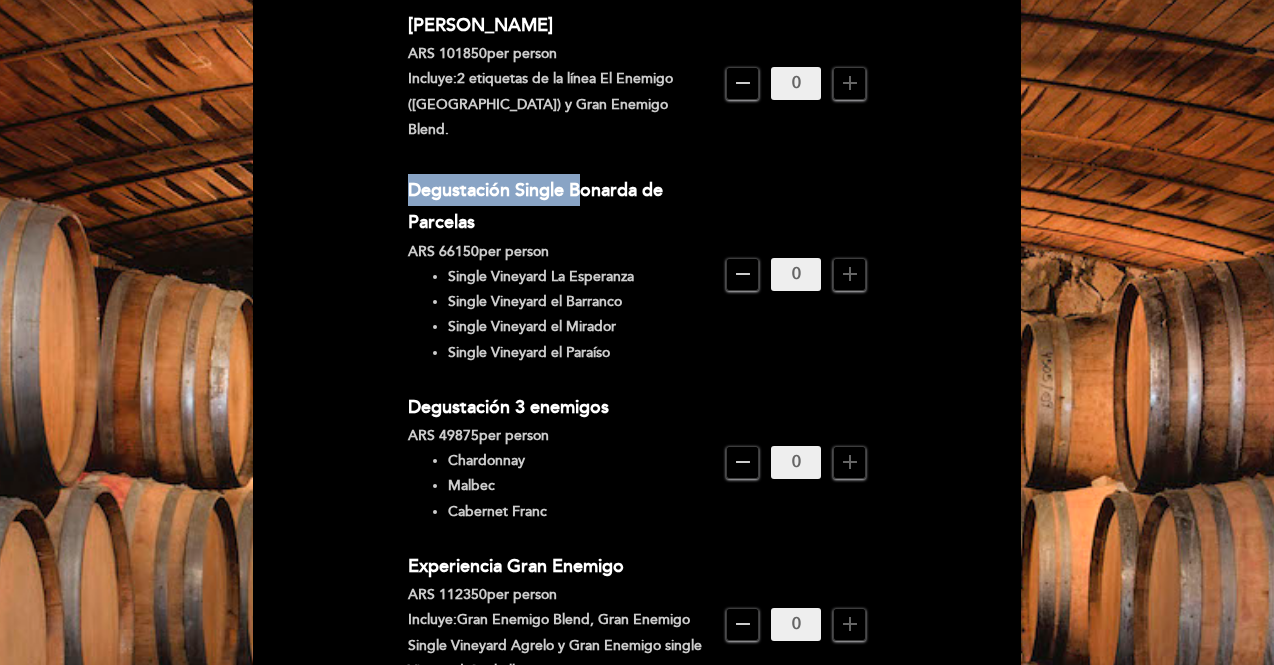 drag, startPoint x: 407, startPoint y: 167, endPoint x: 579, endPoint y: 162, distance: 172.07266 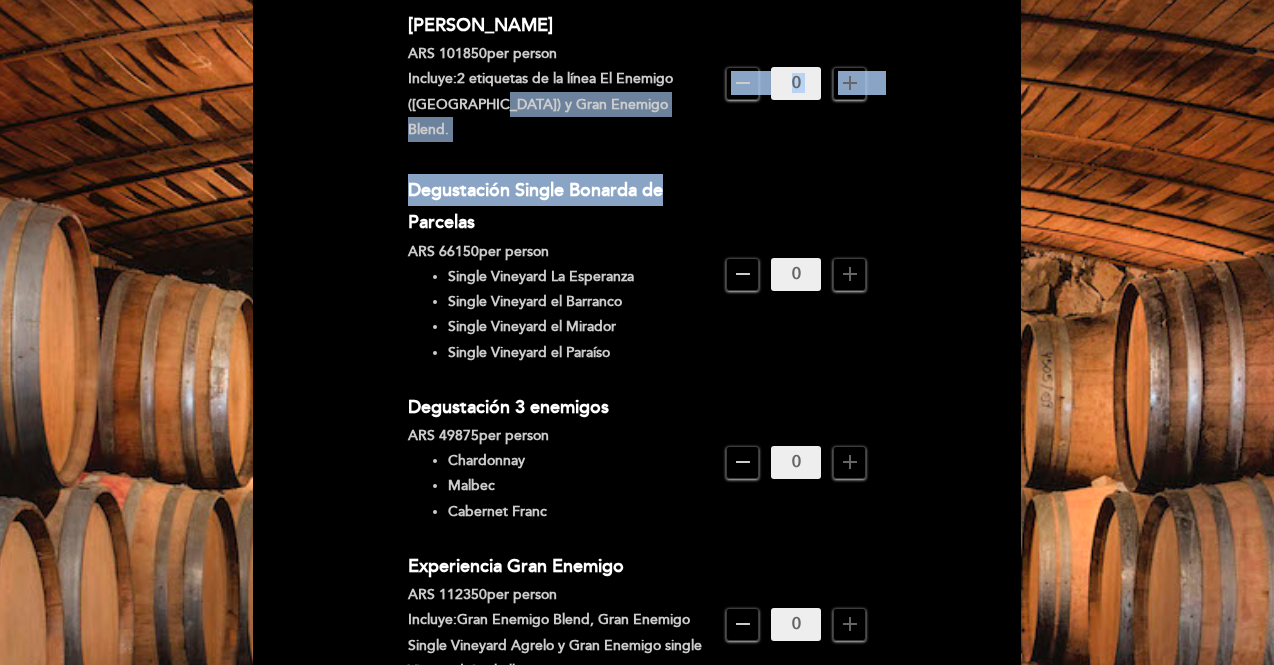 drag, startPoint x: 666, startPoint y: 163, endPoint x: 469, endPoint y: 111, distance: 203.74739 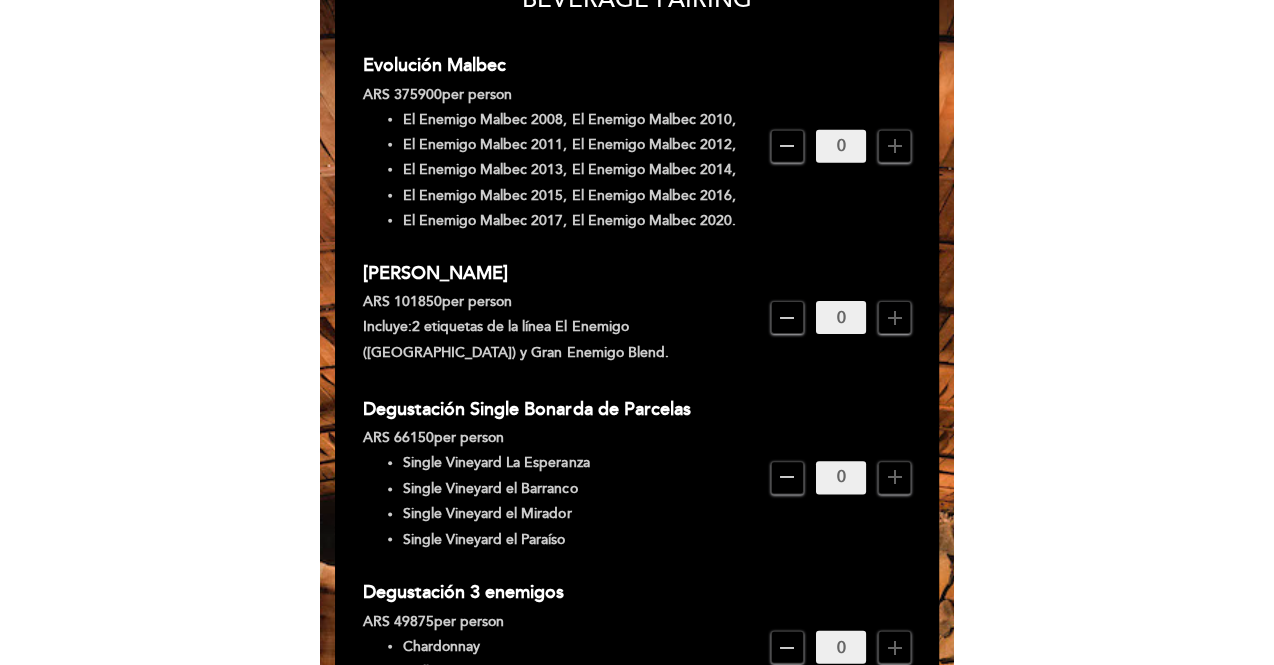 scroll, scrollTop: 200, scrollLeft: 0, axis: vertical 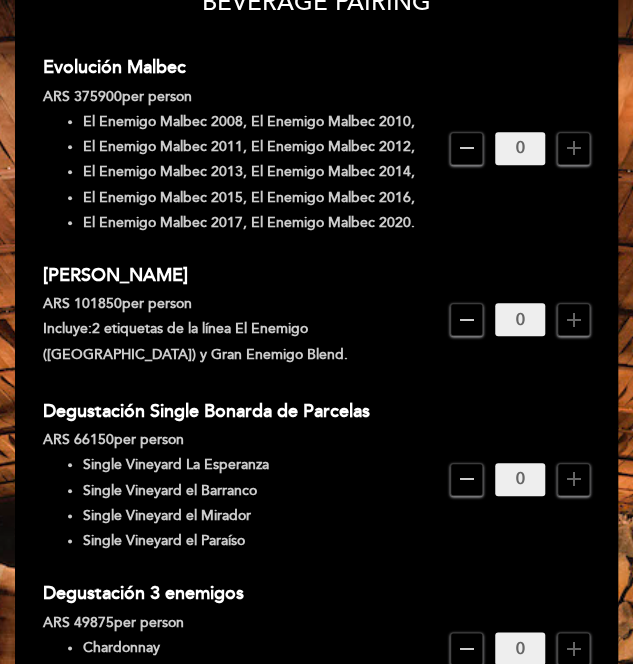 click on "add" at bounding box center (574, 479) 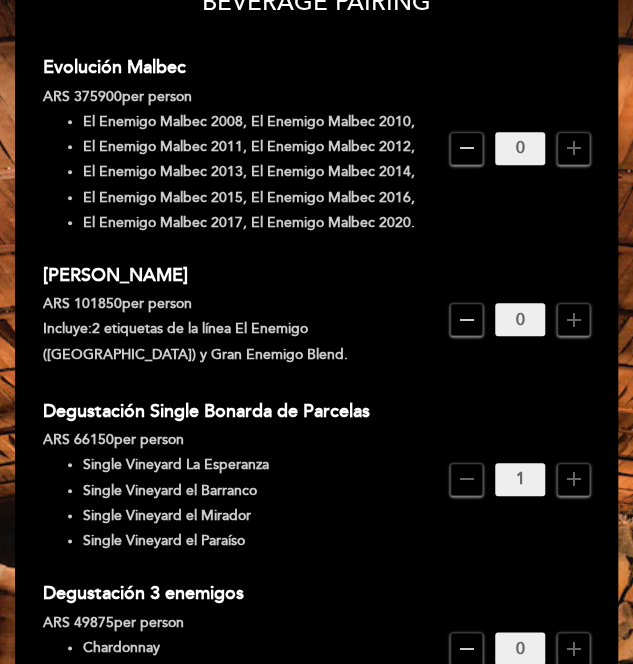 click on "add" at bounding box center [574, 479] 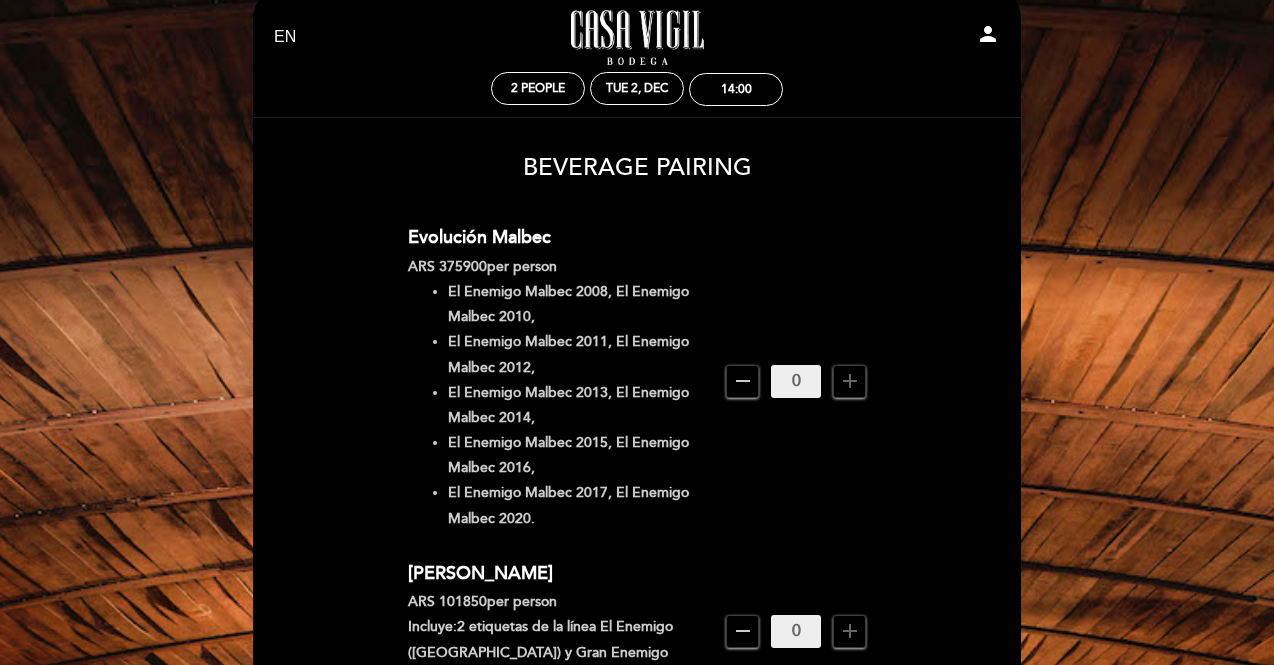 scroll, scrollTop: 0, scrollLeft: 0, axis: both 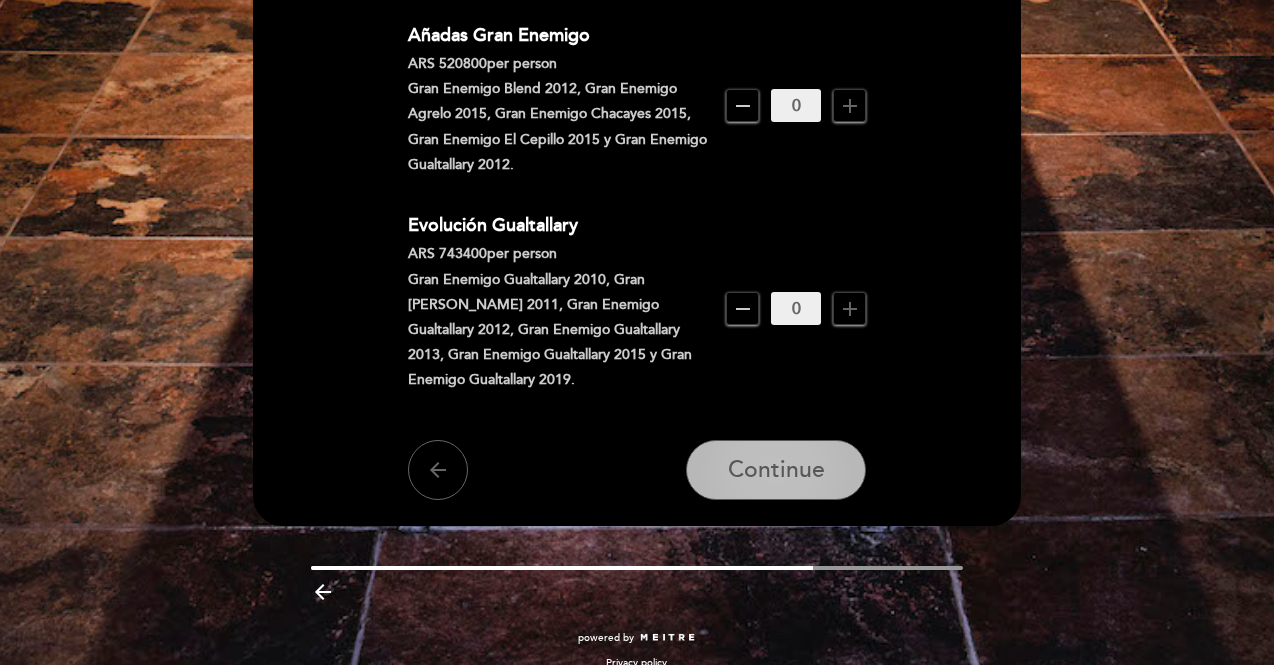 click on "Continue" at bounding box center [776, 471] 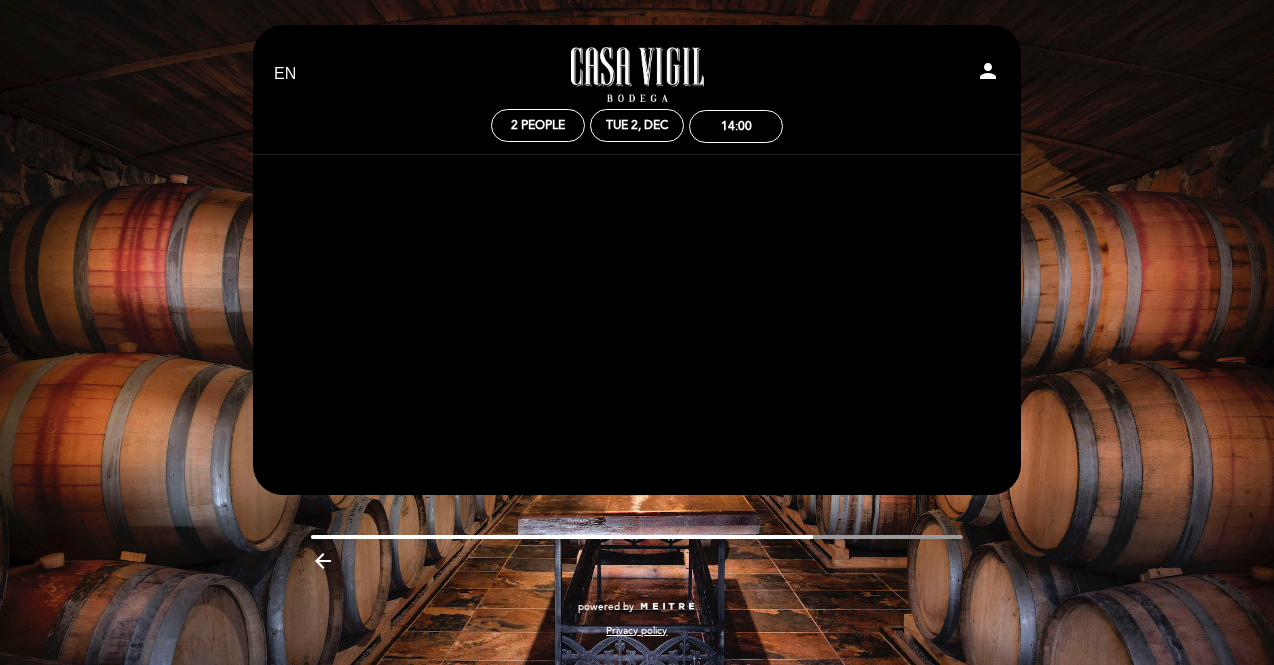 scroll, scrollTop: 0, scrollLeft: 0, axis: both 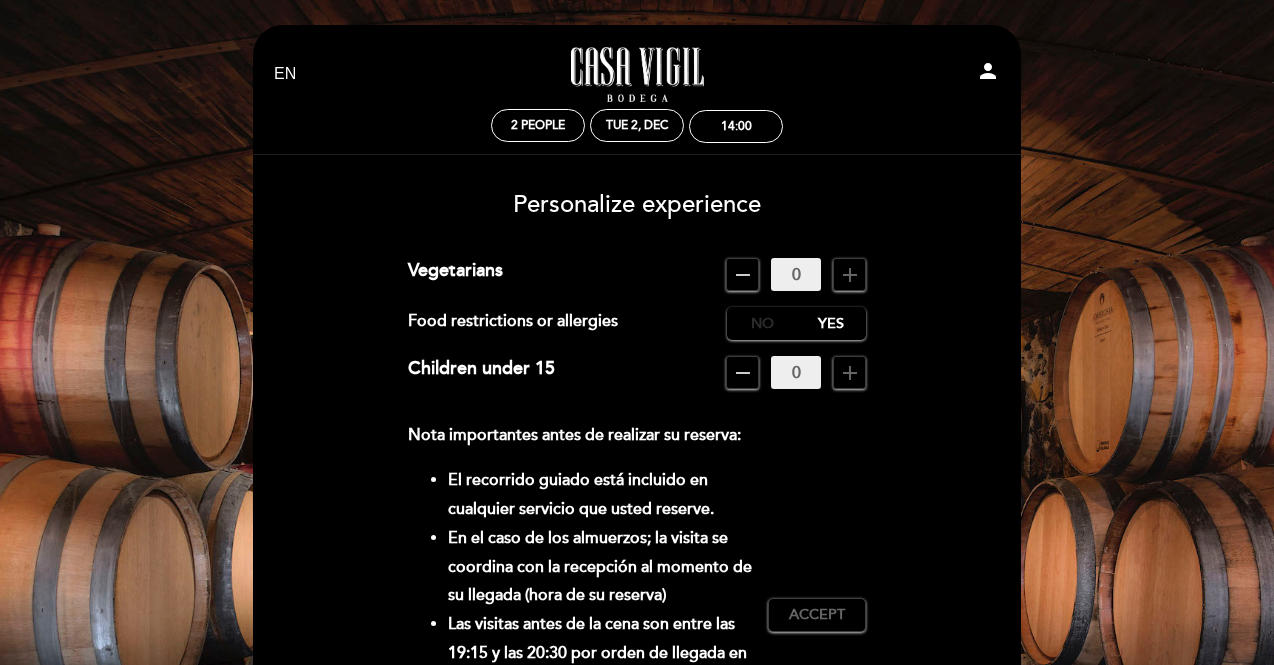 click on "No" at bounding box center [762, 323] 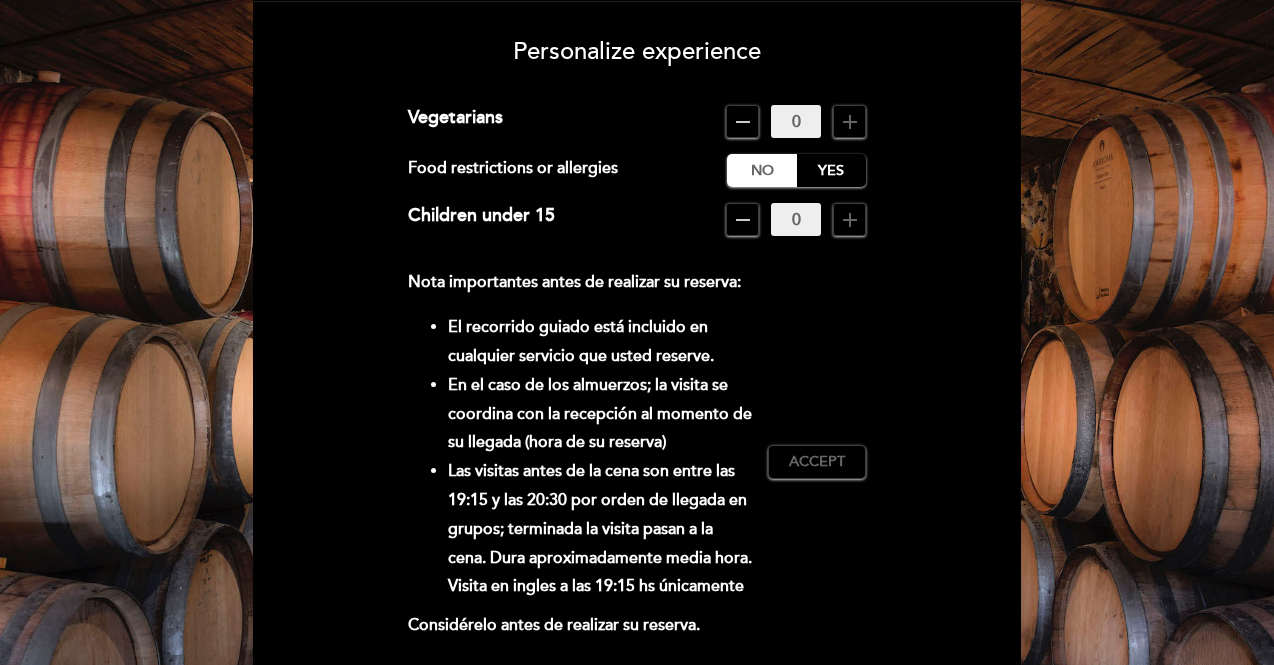 scroll, scrollTop: 156, scrollLeft: 0, axis: vertical 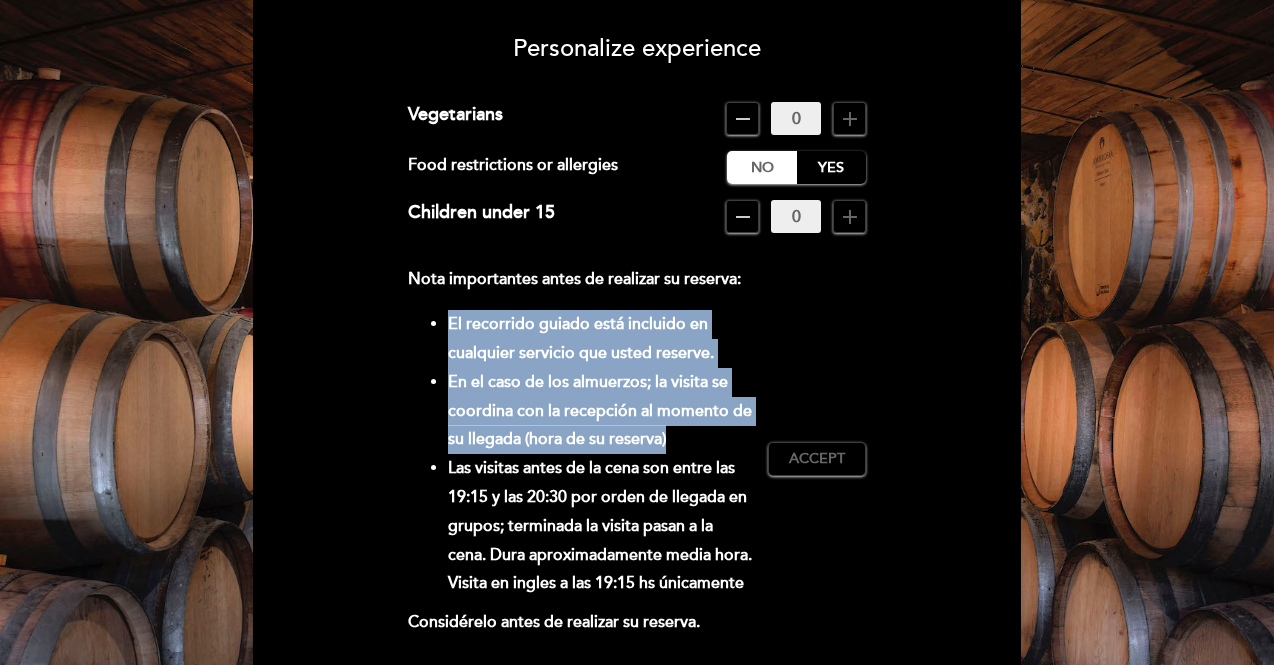 drag, startPoint x: 448, startPoint y: 324, endPoint x: 692, endPoint y: 446, distance: 272.8003 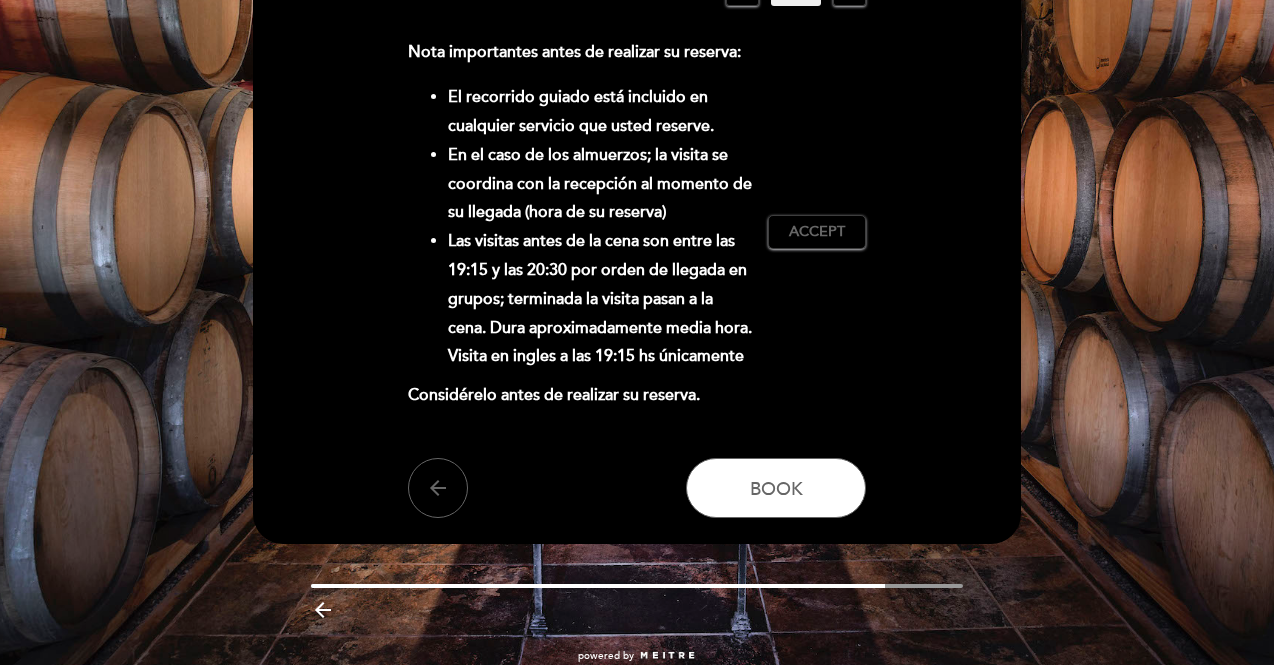 scroll, scrollTop: 384, scrollLeft: 0, axis: vertical 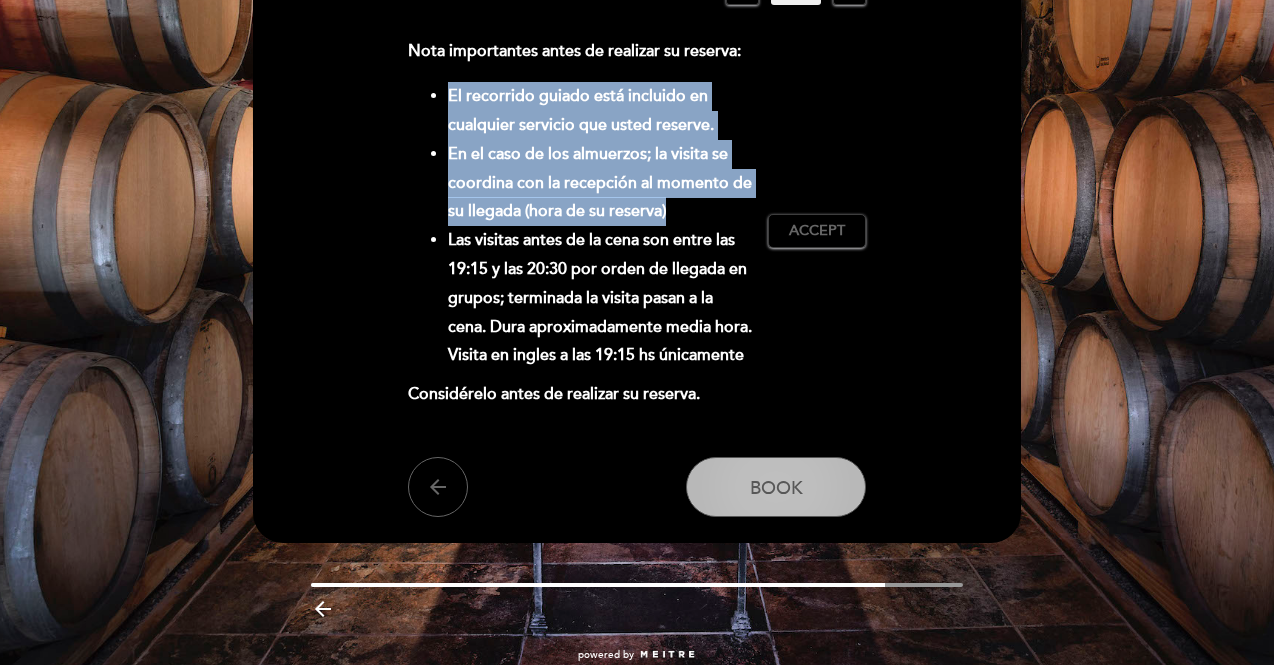 click on "Book" at bounding box center [776, 487] 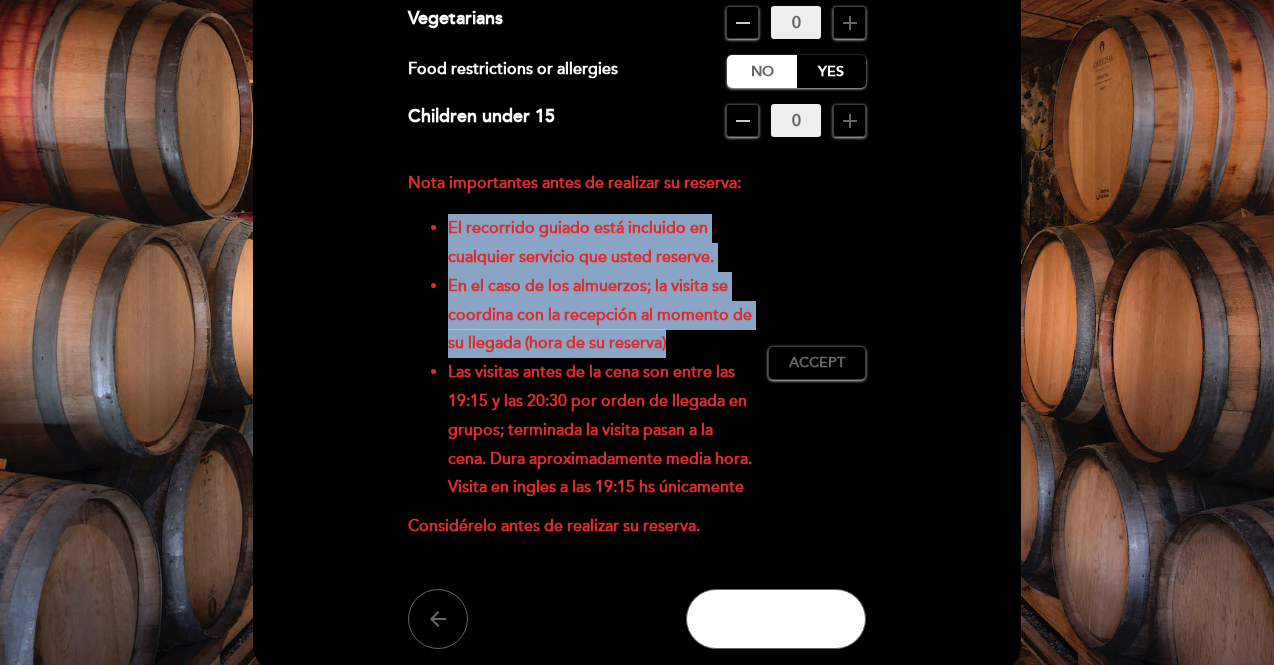 scroll, scrollTop: 246, scrollLeft: 0, axis: vertical 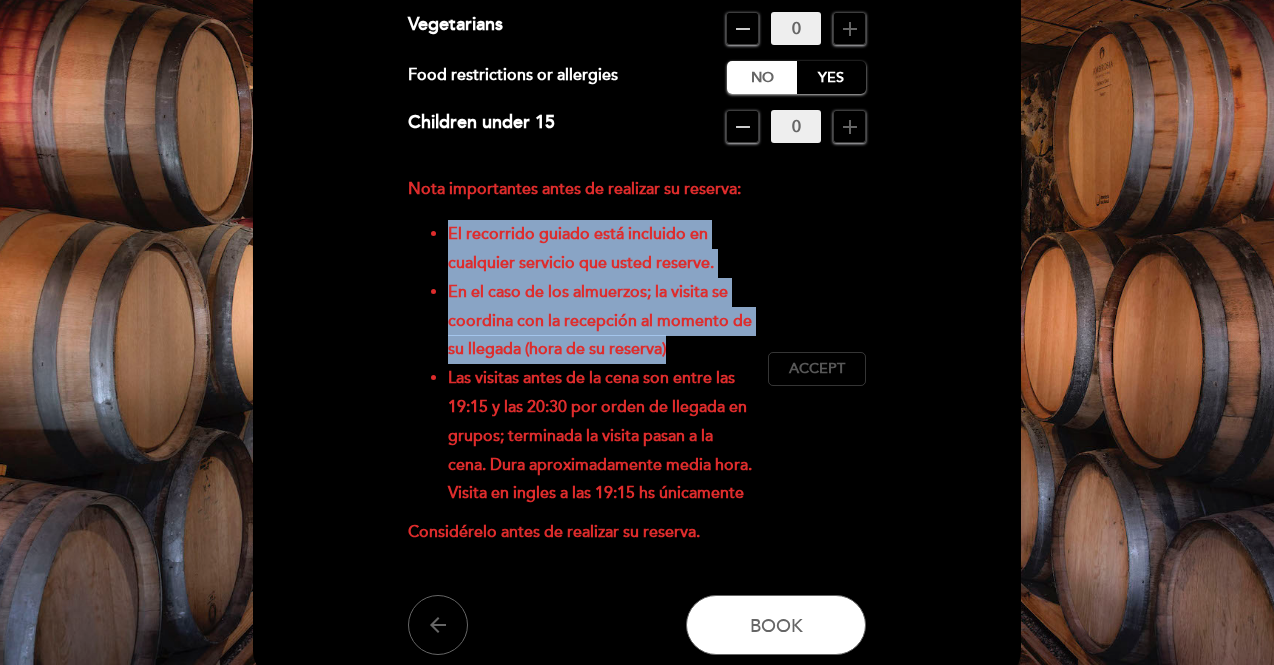 click on "Accept" at bounding box center (817, 369) 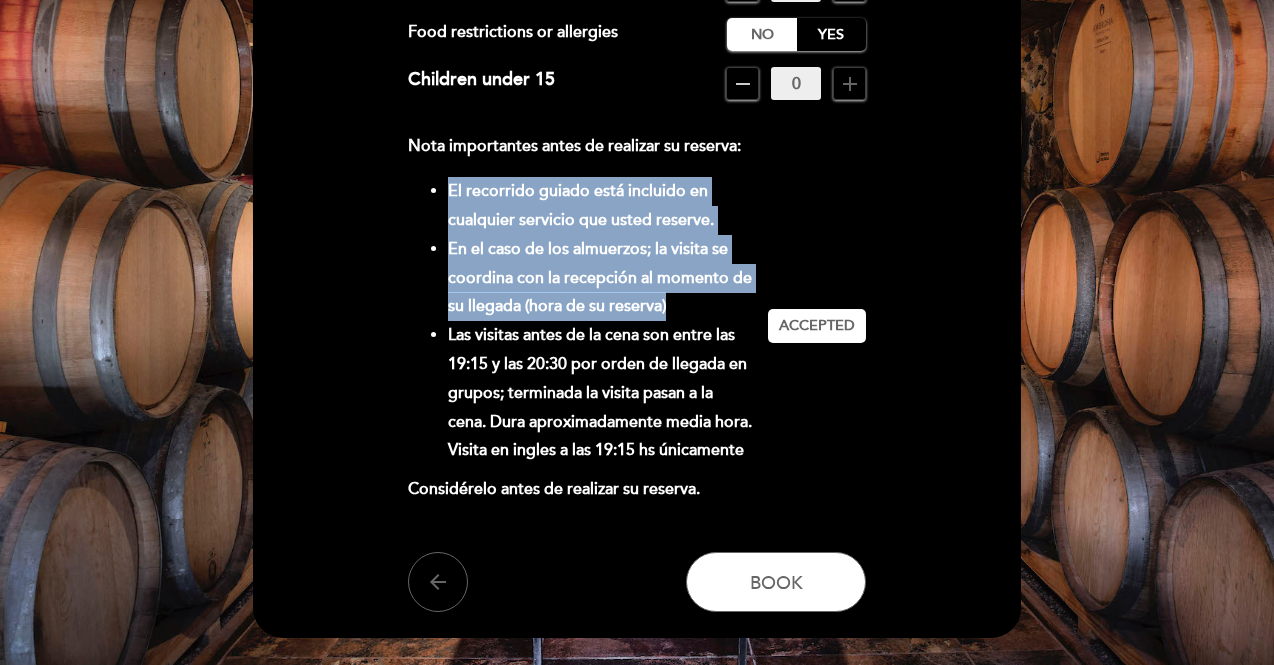 scroll, scrollTop: 309, scrollLeft: 0, axis: vertical 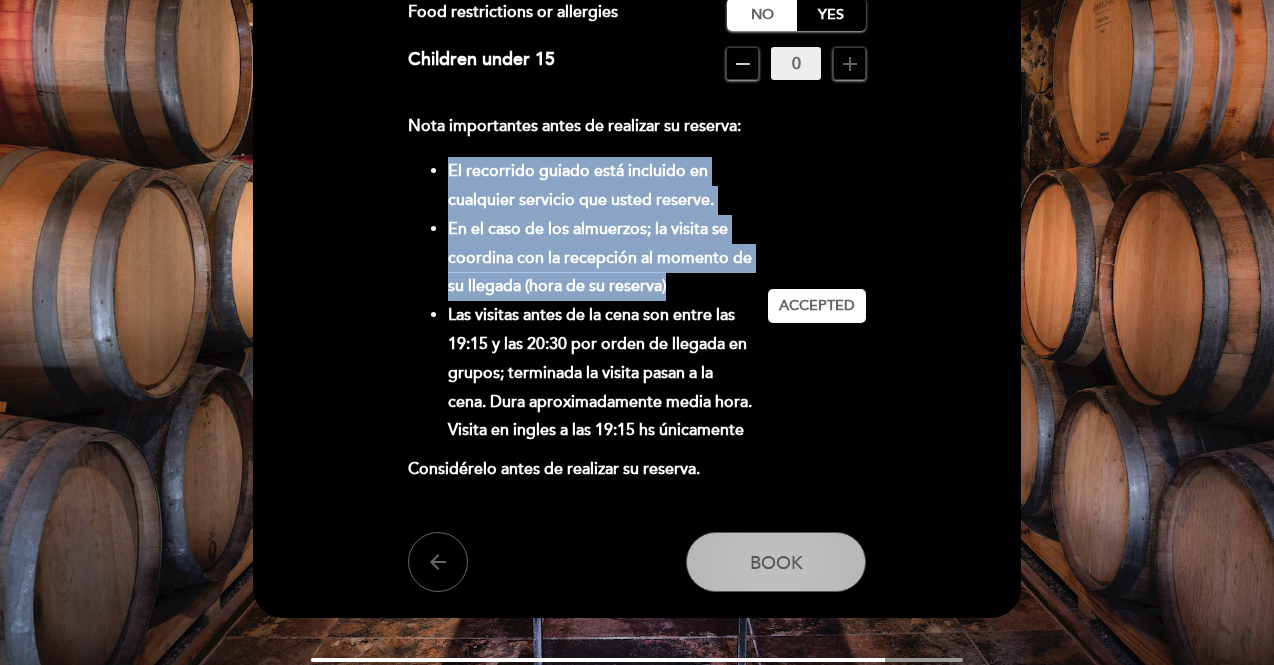click on "Book" at bounding box center [776, 562] 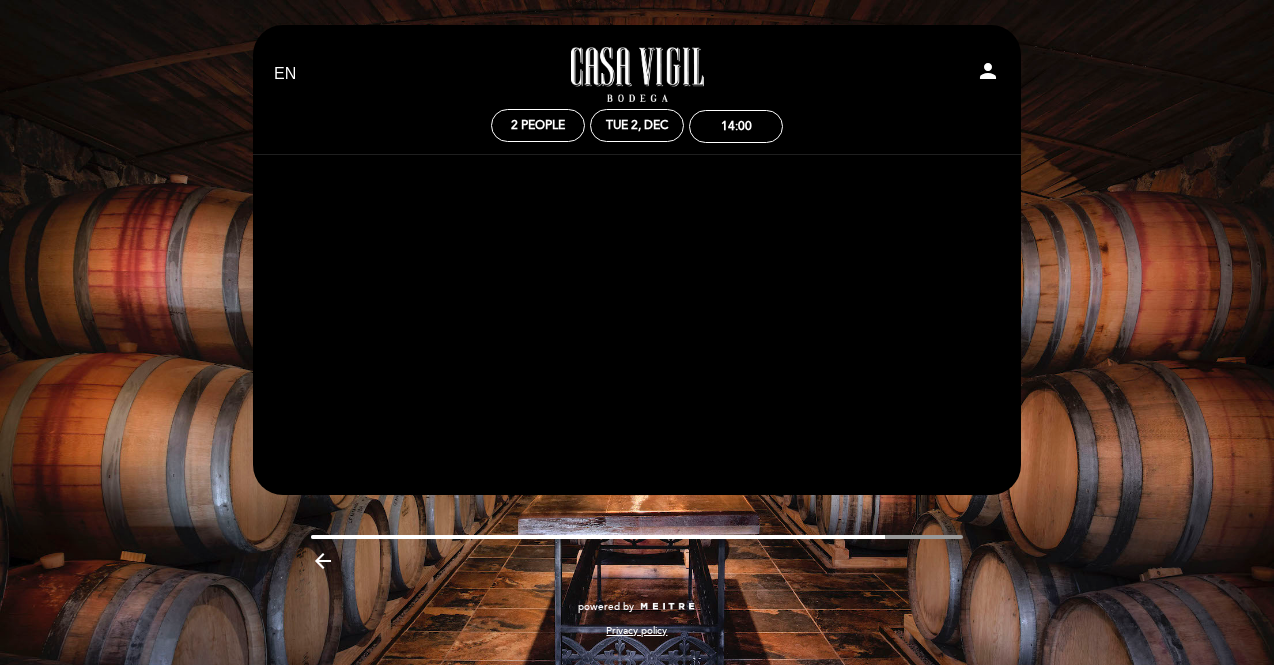 scroll, scrollTop: 0, scrollLeft: 0, axis: both 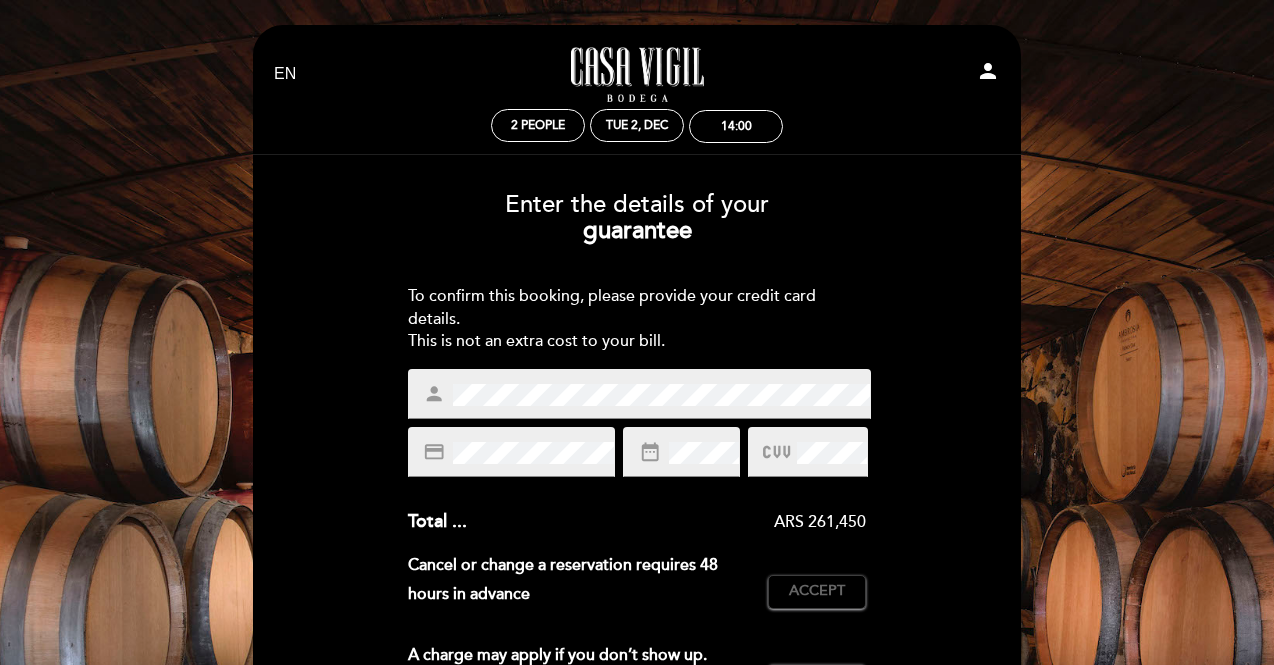 click on "credit_card" at bounding box center [512, 452] 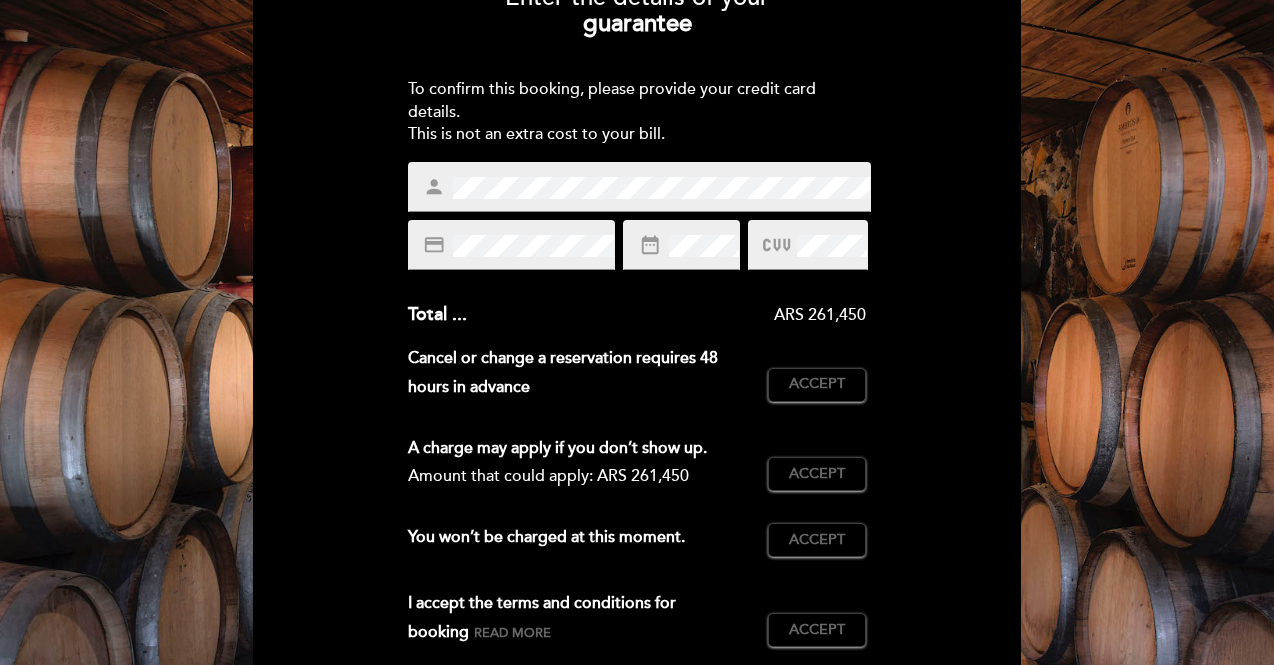 scroll, scrollTop: 208, scrollLeft: 0, axis: vertical 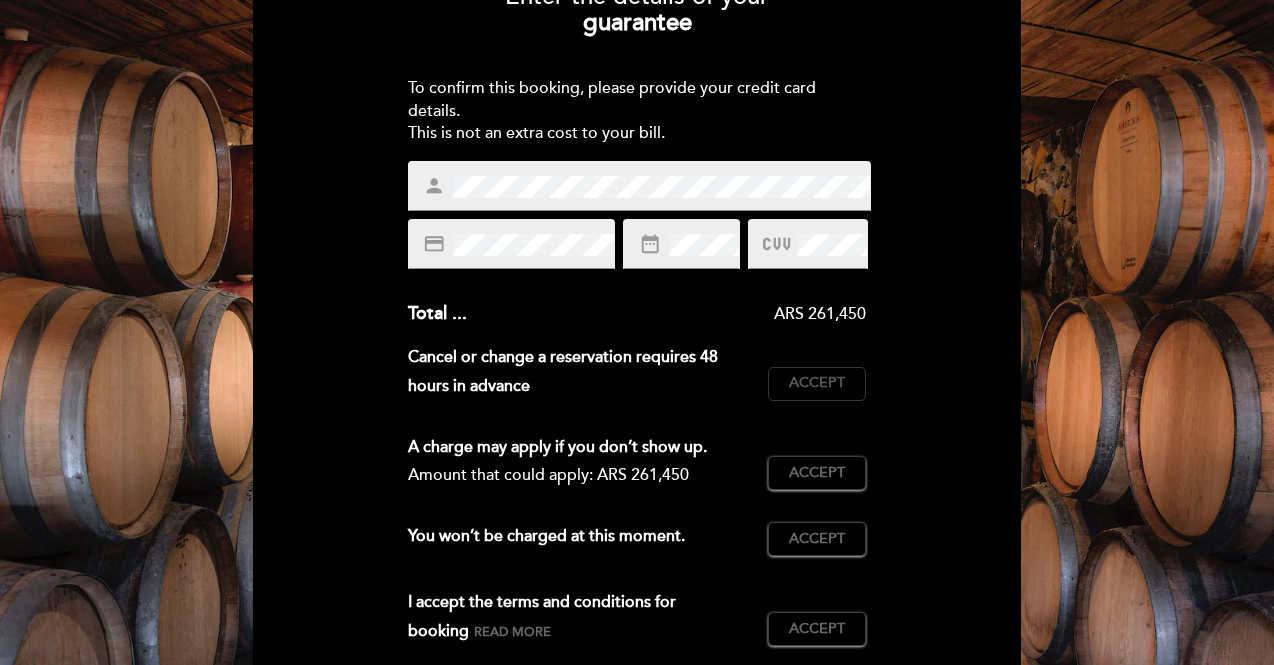 click on "Accept" at bounding box center (817, 383) 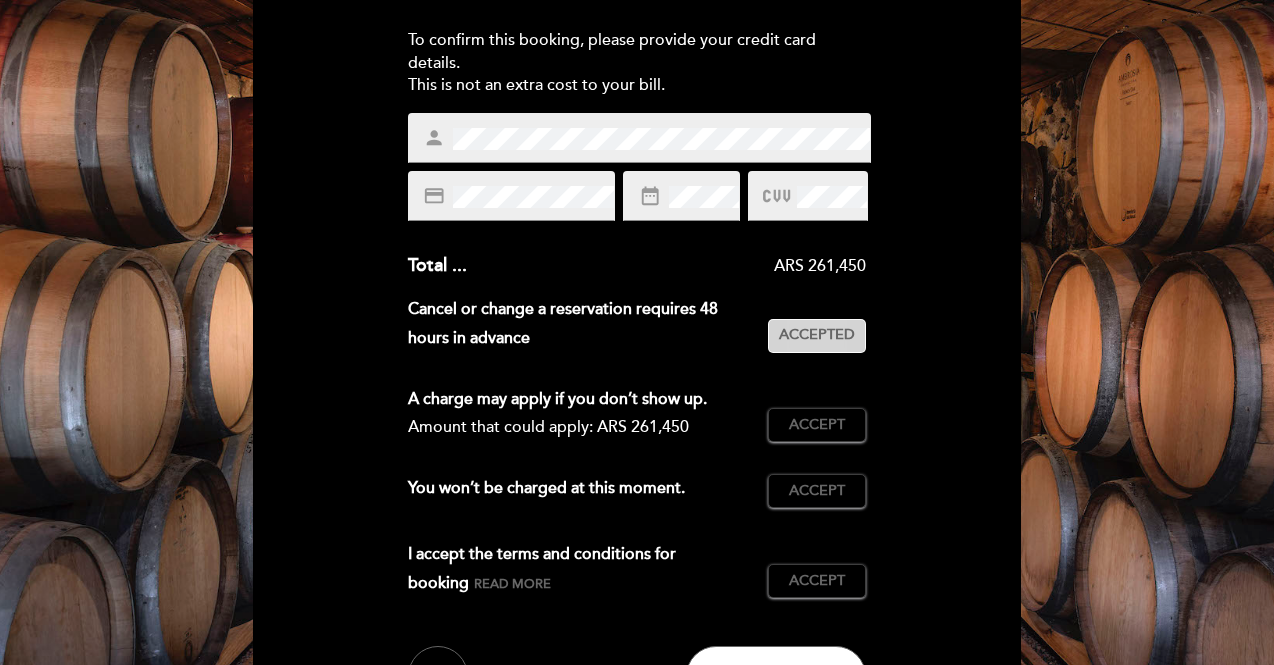 scroll, scrollTop: 257, scrollLeft: 0, axis: vertical 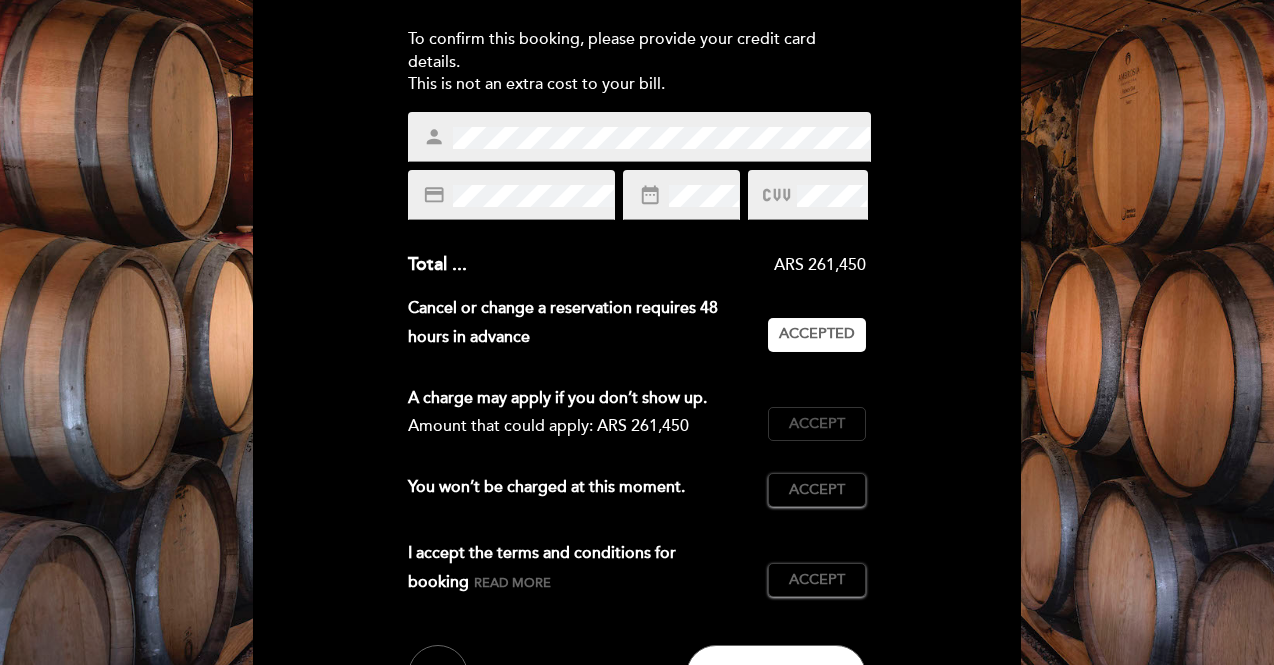 click on "Accept" at bounding box center [817, 424] 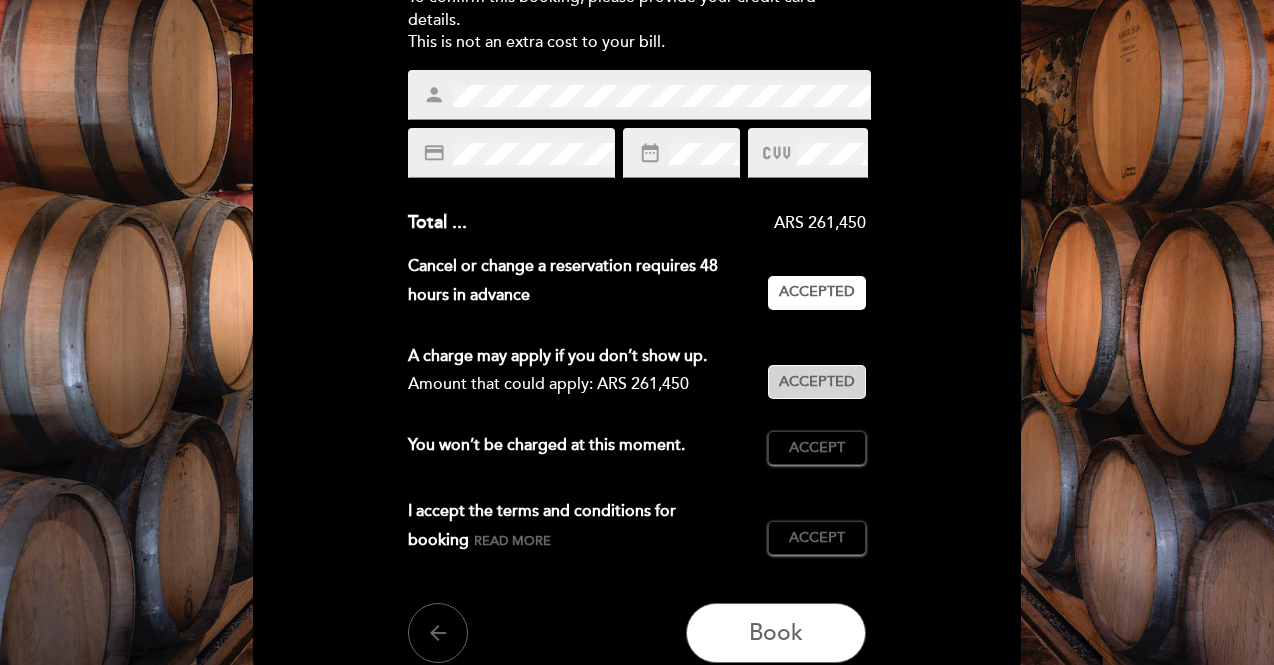 scroll, scrollTop: 300, scrollLeft: 0, axis: vertical 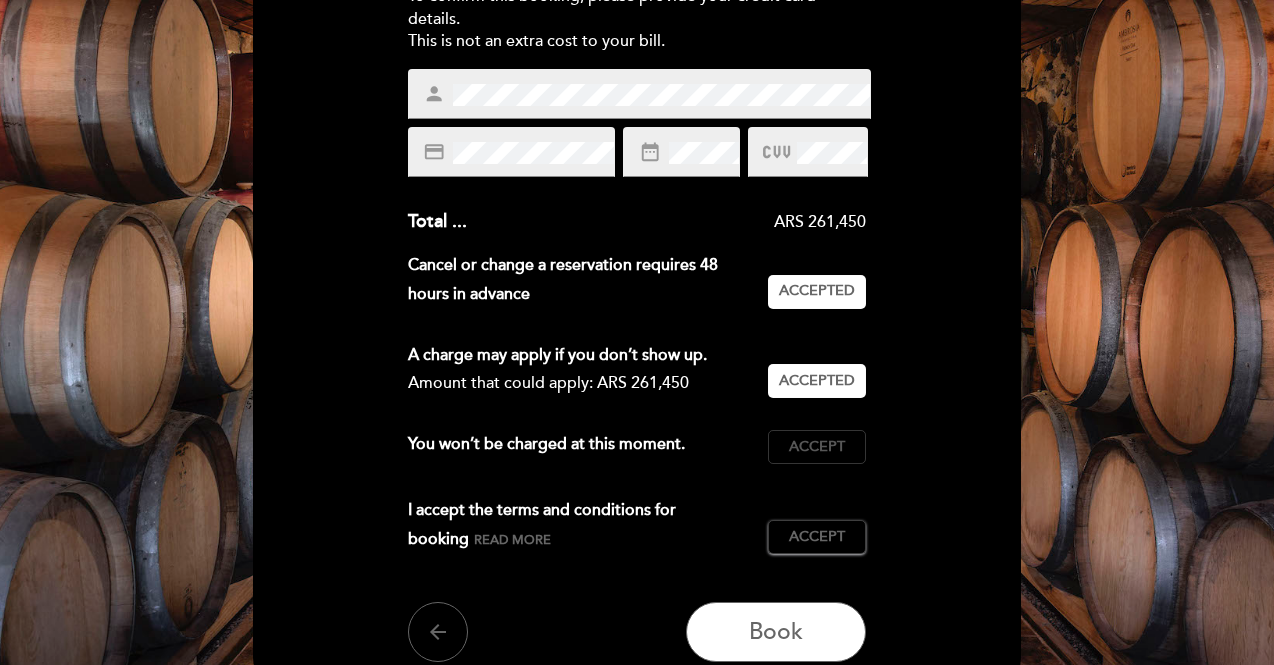 click on "Accept" at bounding box center [817, 447] 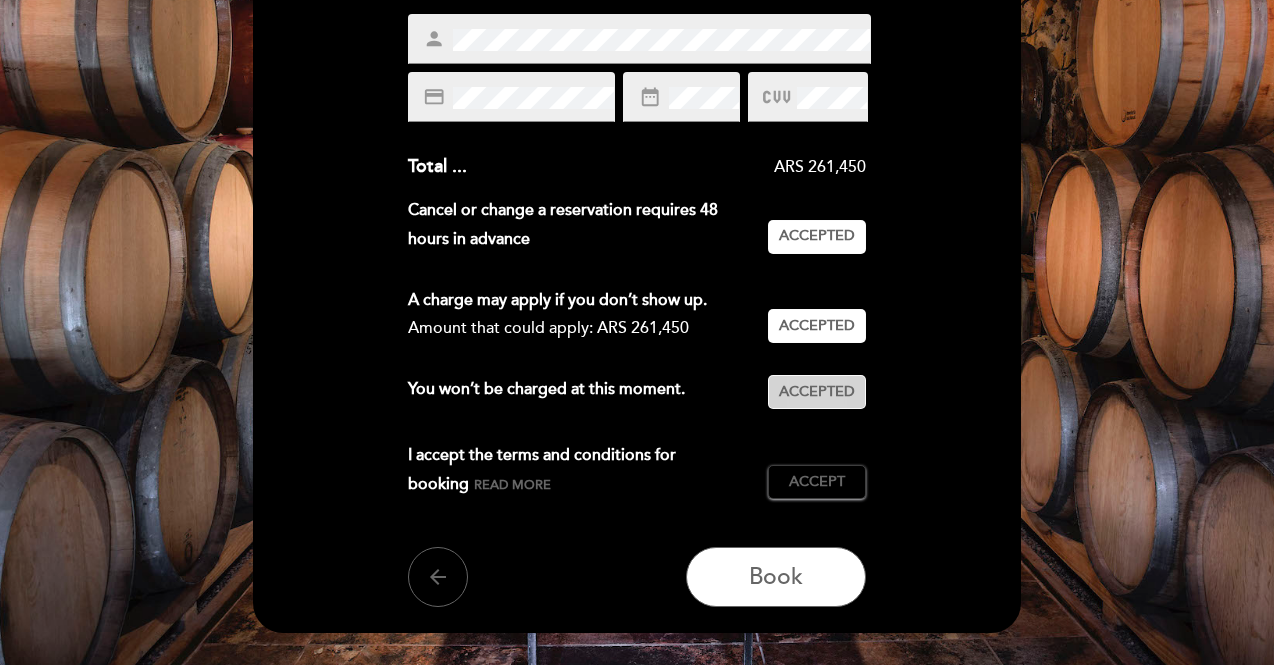 scroll, scrollTop: 356, scrollLeft: 0, axis: vertical 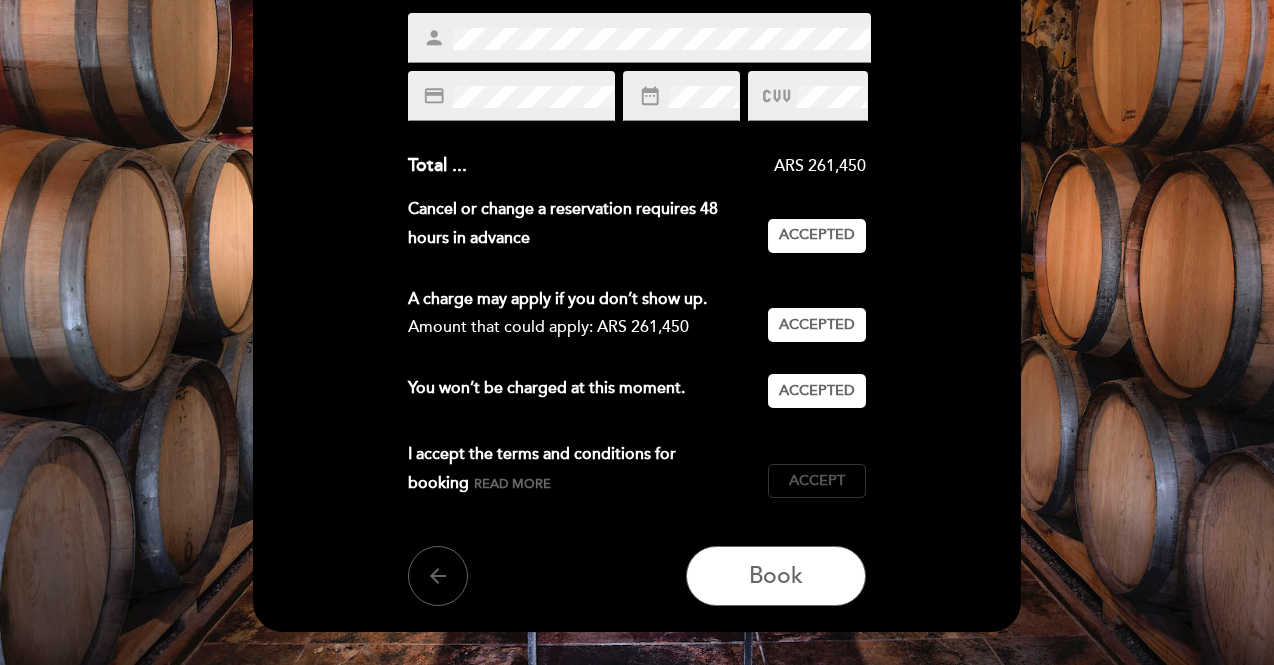 click on "Accept" at bounding box center (817, 481) 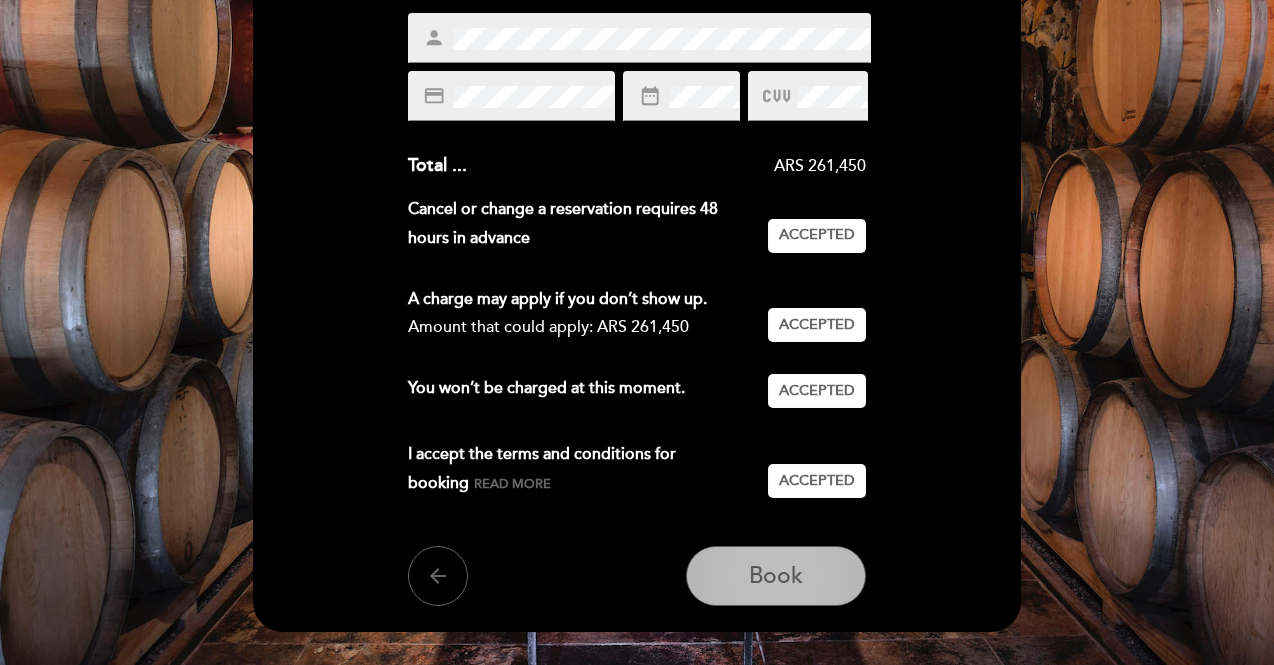 click on "Book" at bounding box center [776, 576] 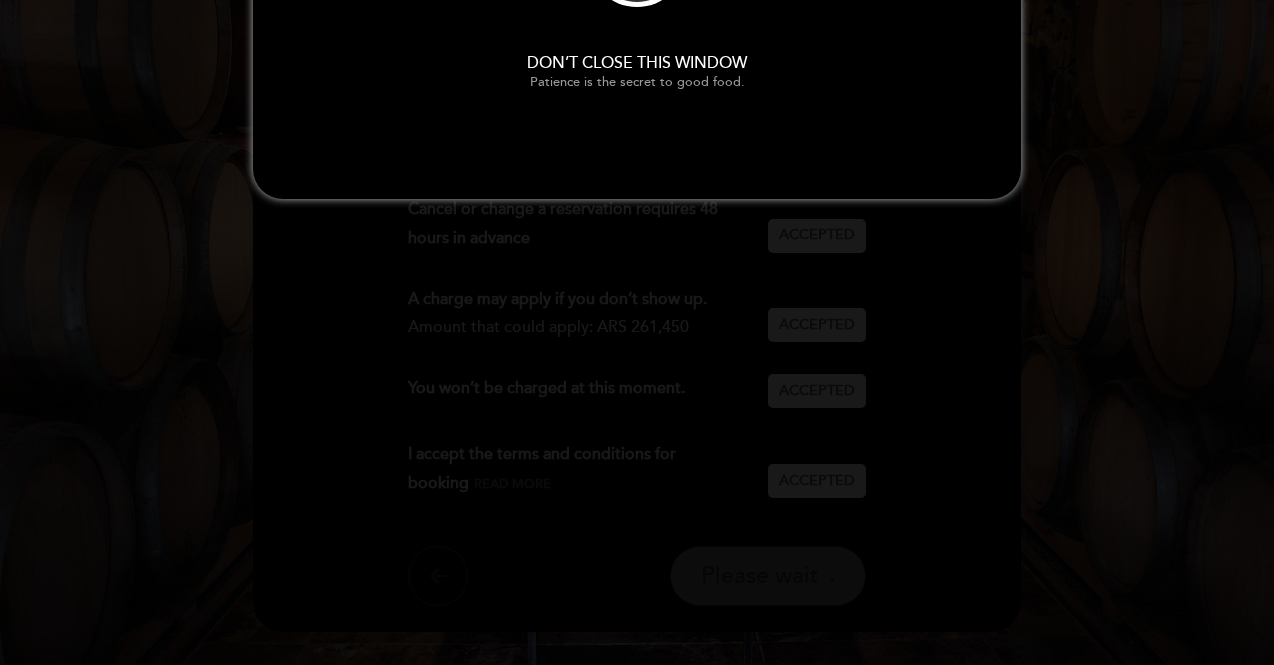 scroll, scrollTop: 0, scrollLeft: 0, axis: both 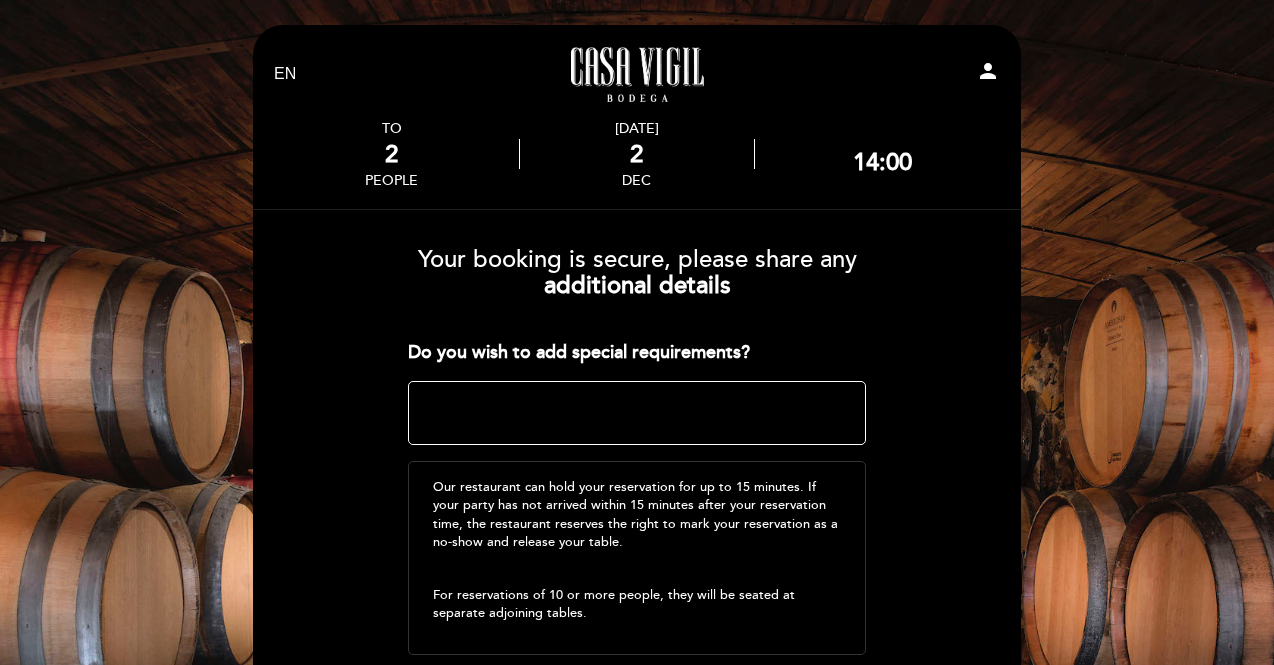 click at bounding box center [637, 413] 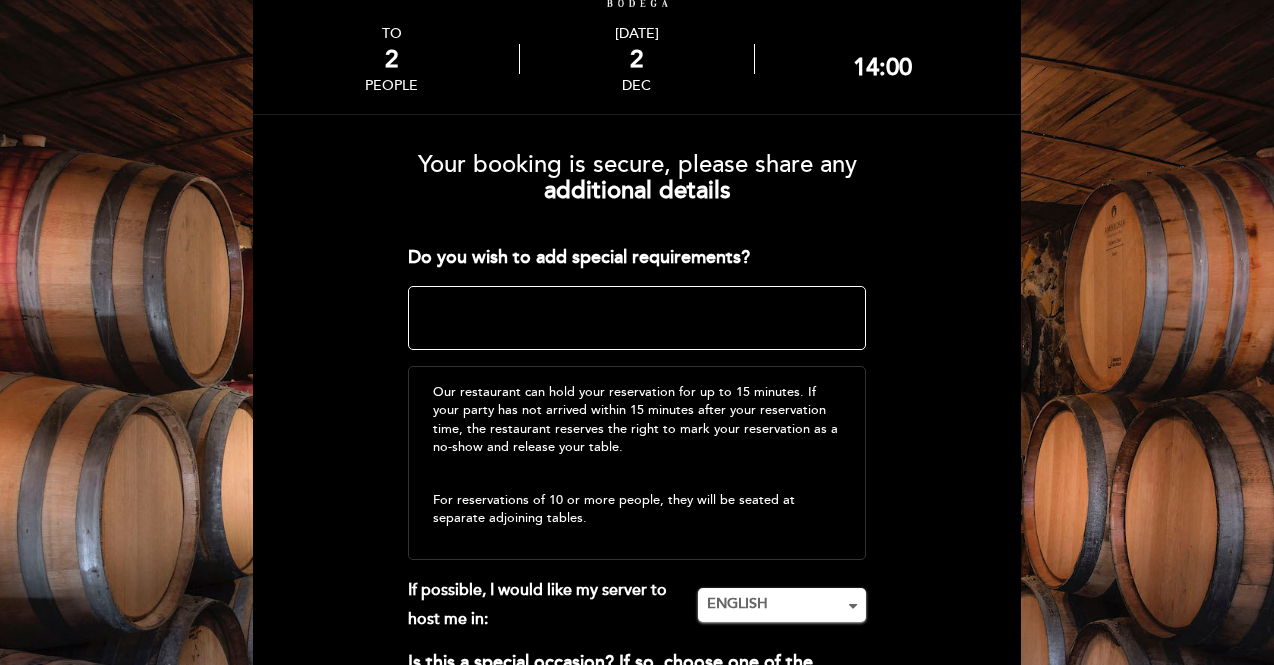 scroll, scrollTop: 112, scrollLeft: 0, axis: vertical 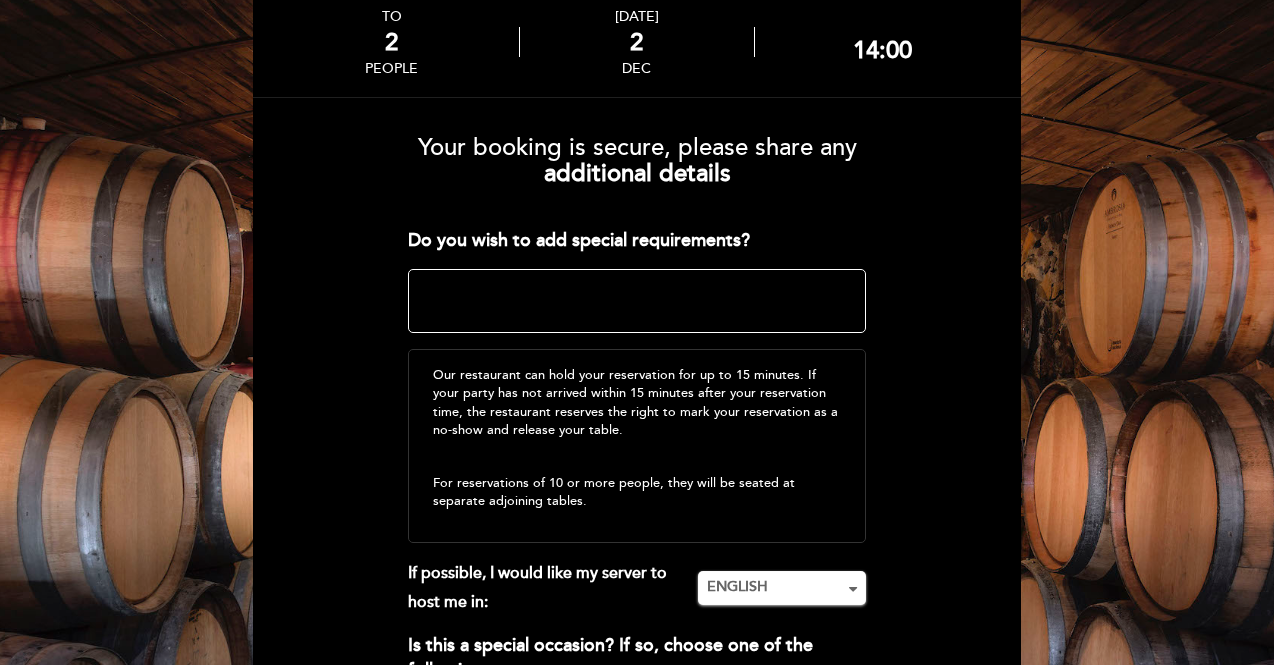 type on "I" 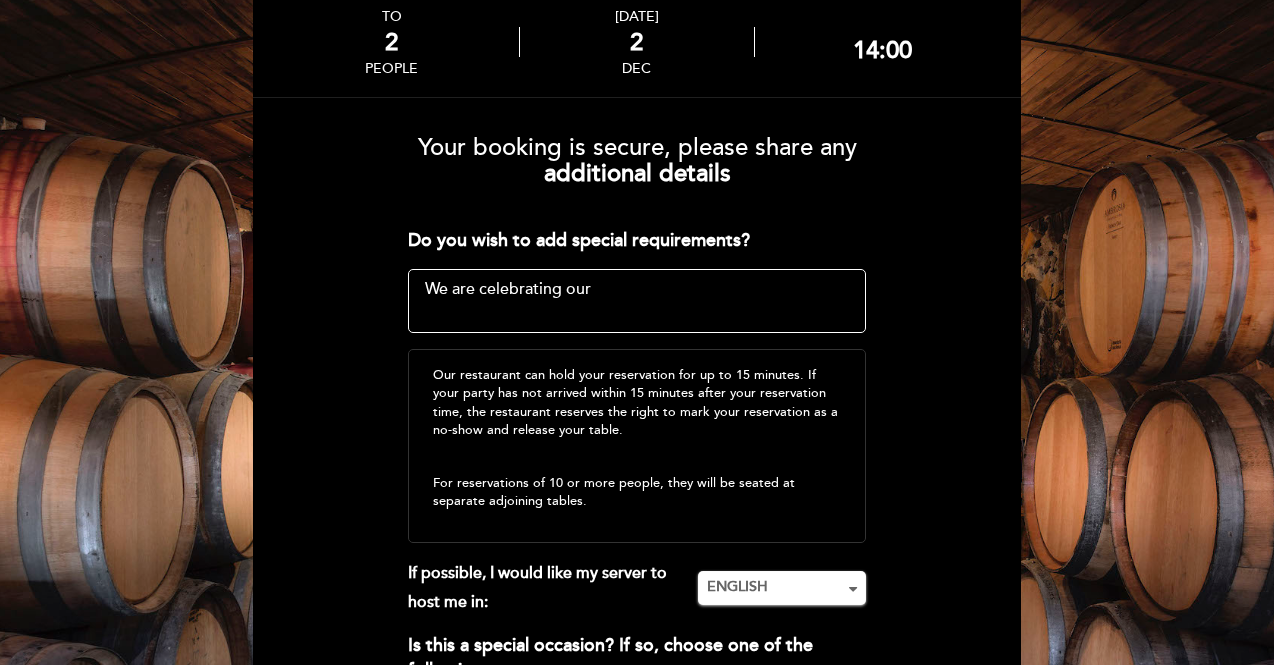 type on "We are celebrating our" 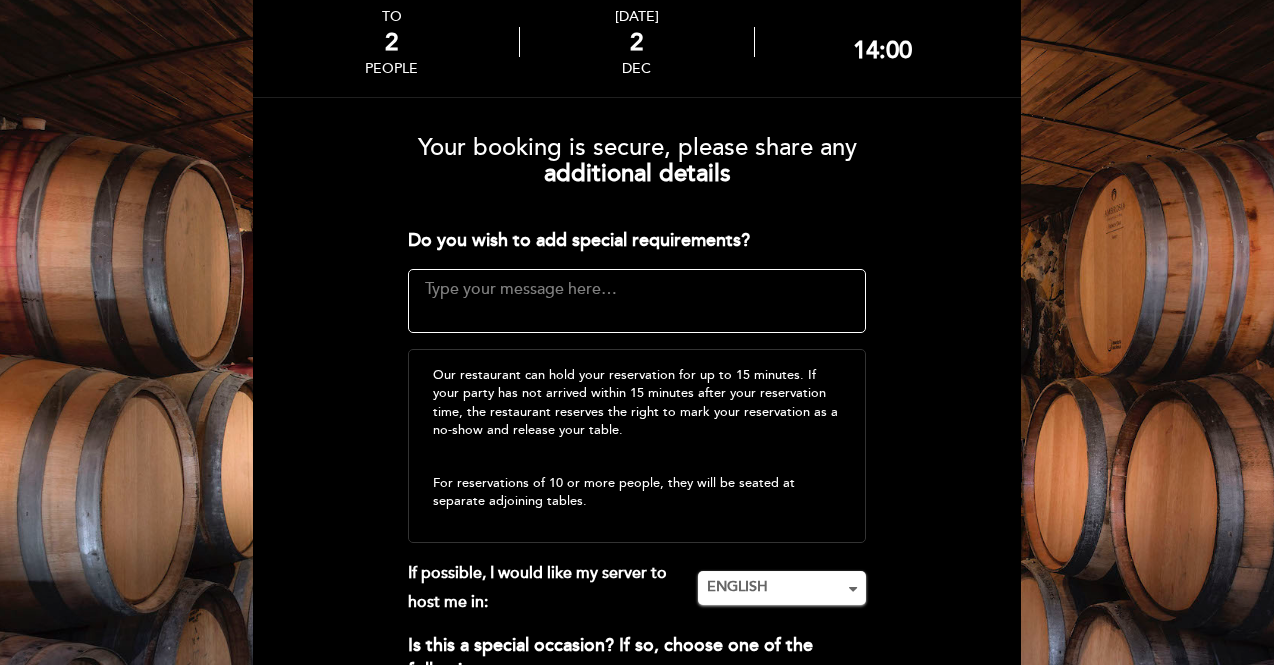 paste on "[URL][DOMAIN_NAME]" 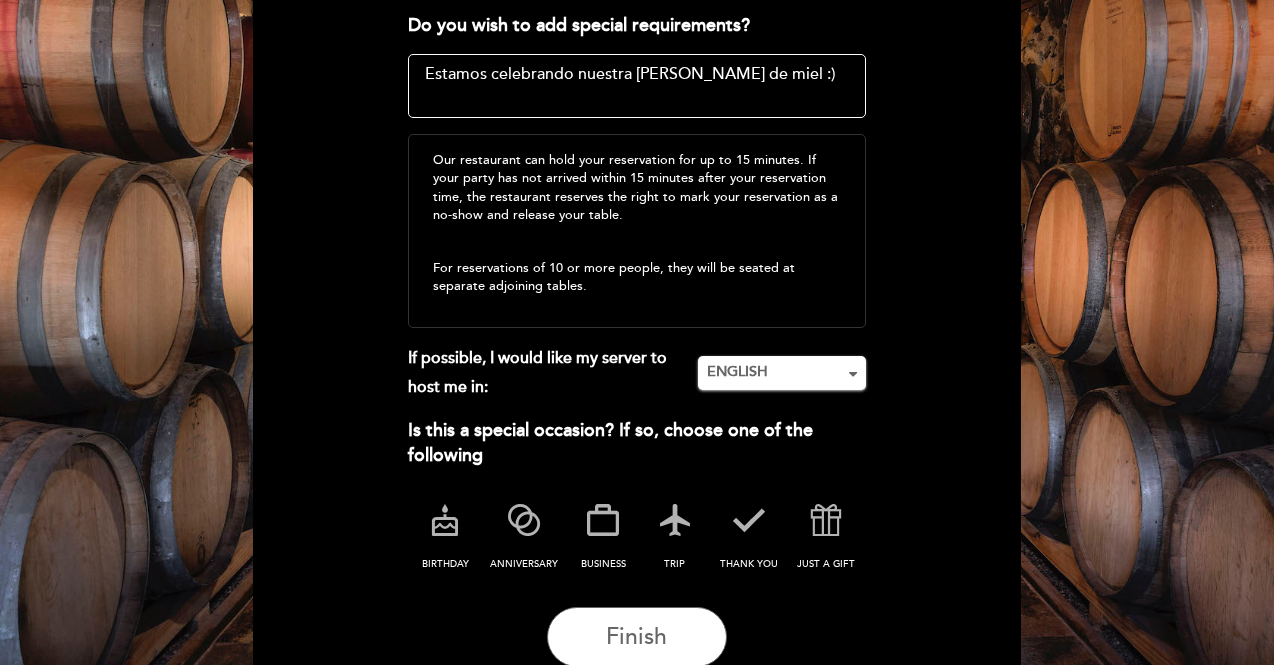scroll, scrollTop: 328, scrollLeft: 0, axis: vertical 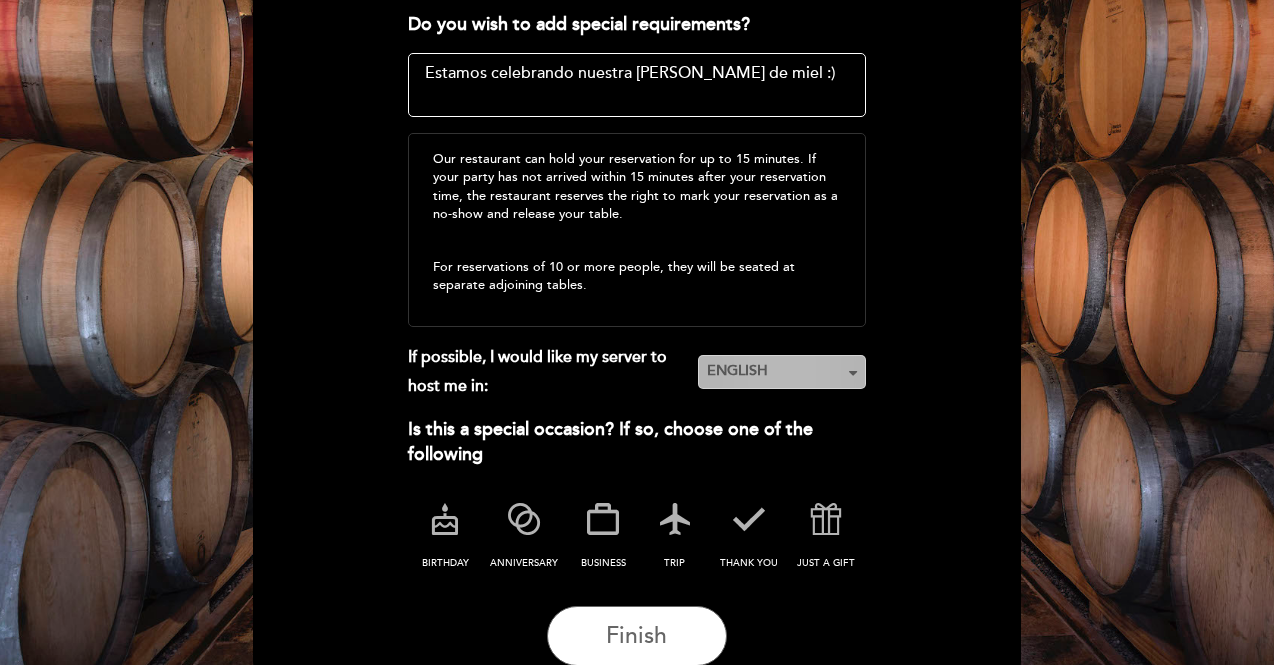 type on "Estamos celebrando nuestra [PERSON_NAME] de miel :)" 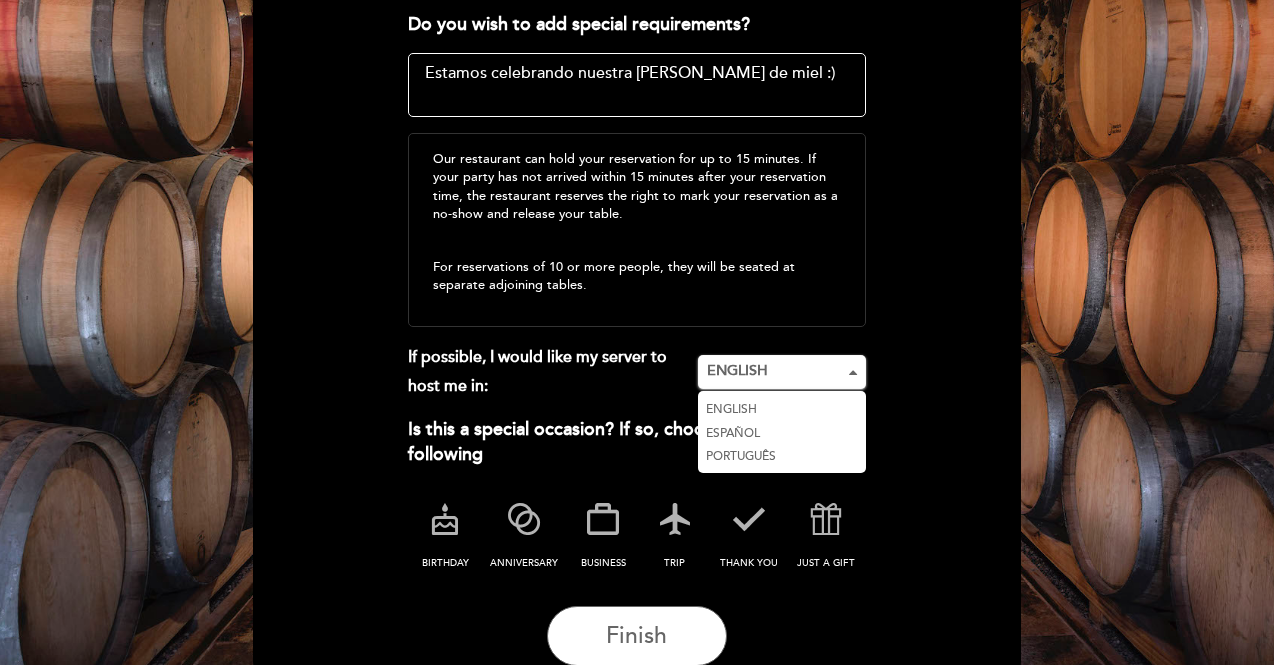 click on "Your booking is secure, please share any
additional details
Do you wish to add special requirements?
¿Tienes un código promocional?
local_offer
For reservations of 10 or more people, they will be seated at separate adjoining tables." at bounding box center (637, 284) 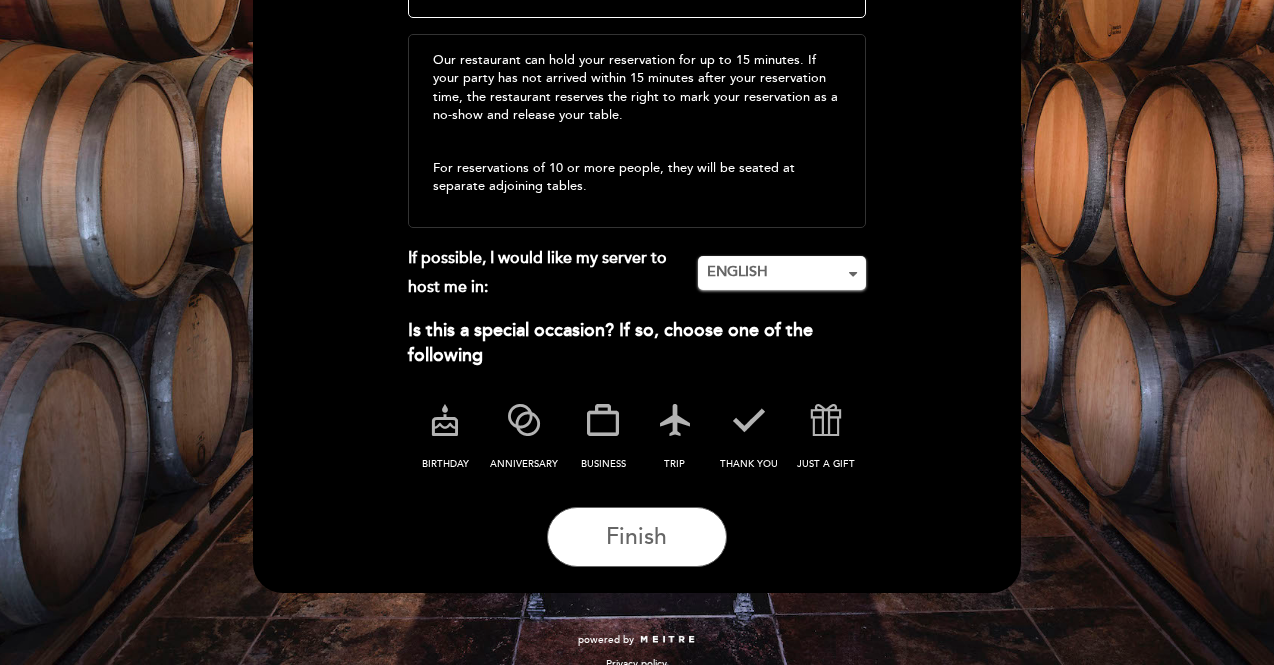 scroll, scrollTop: 428, scrollLeft: 0, axis: vertical 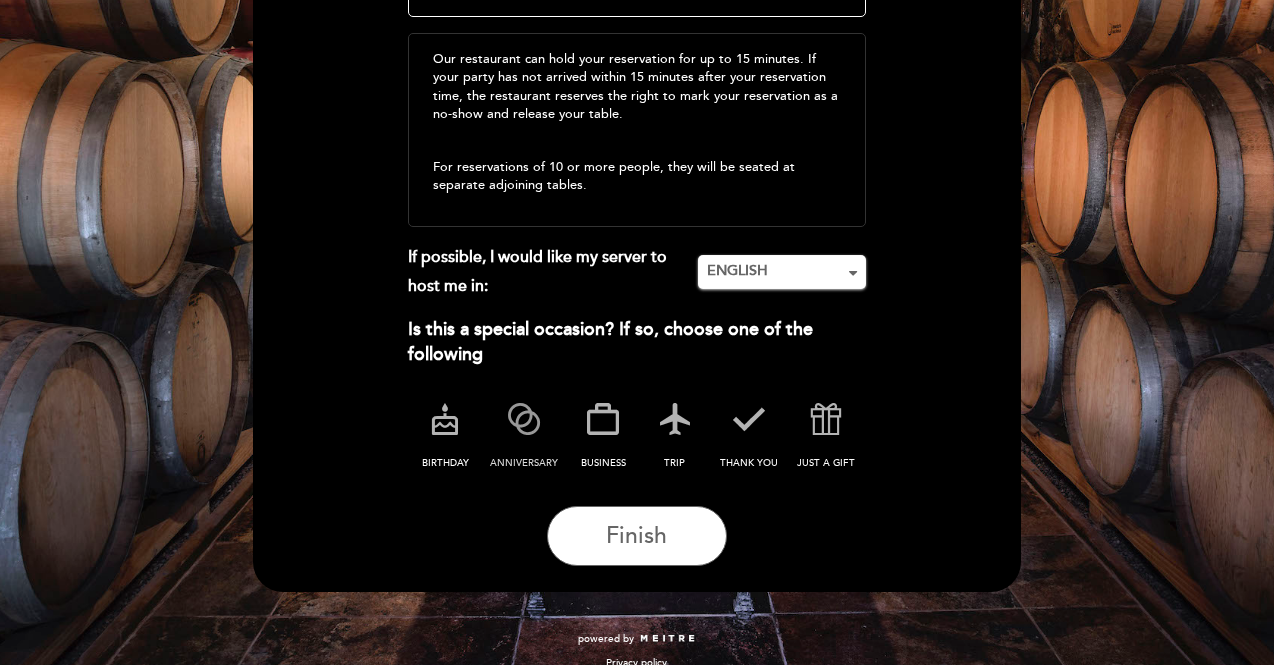 click at bounding box center [524, 419] 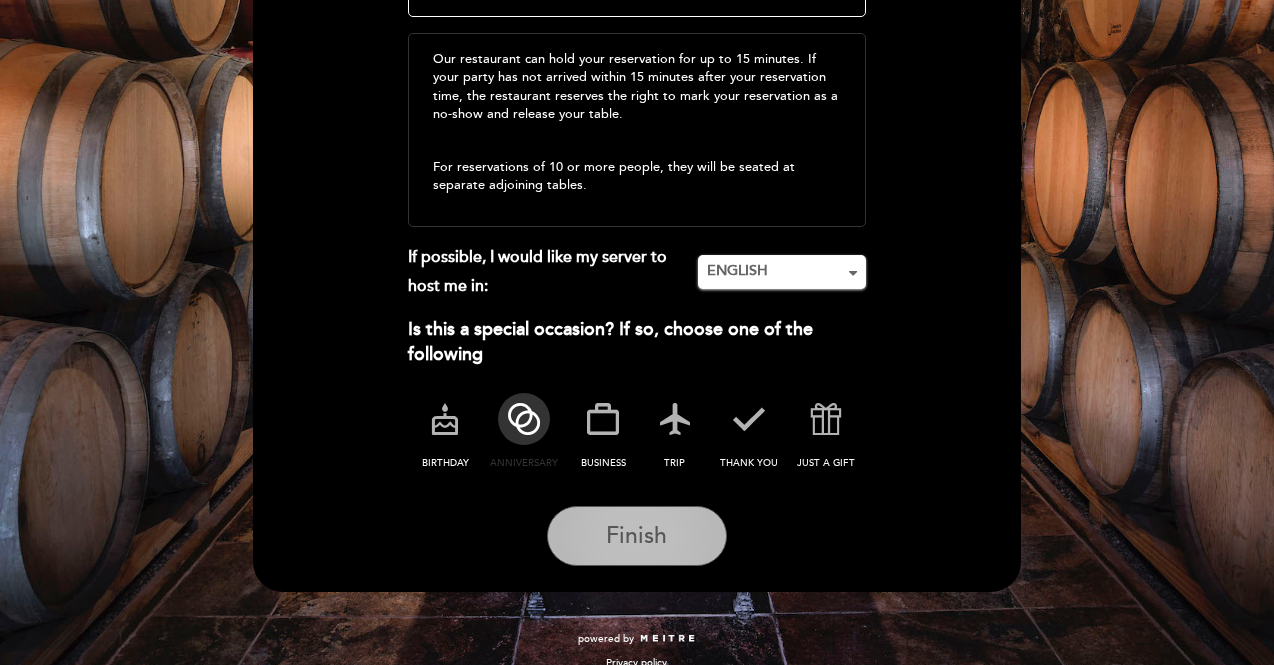 click on "Finish" at bounding box center [637, 536] 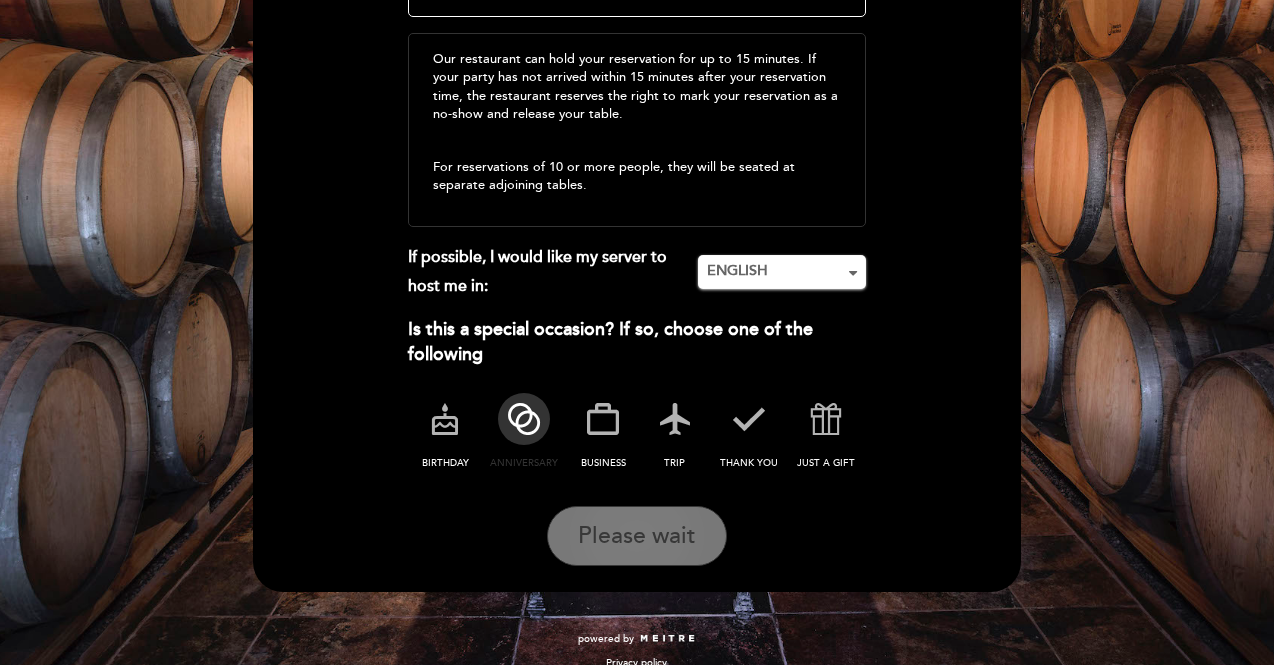scroll, scrollTop: 0, scrollLeft: 0, axis: both 